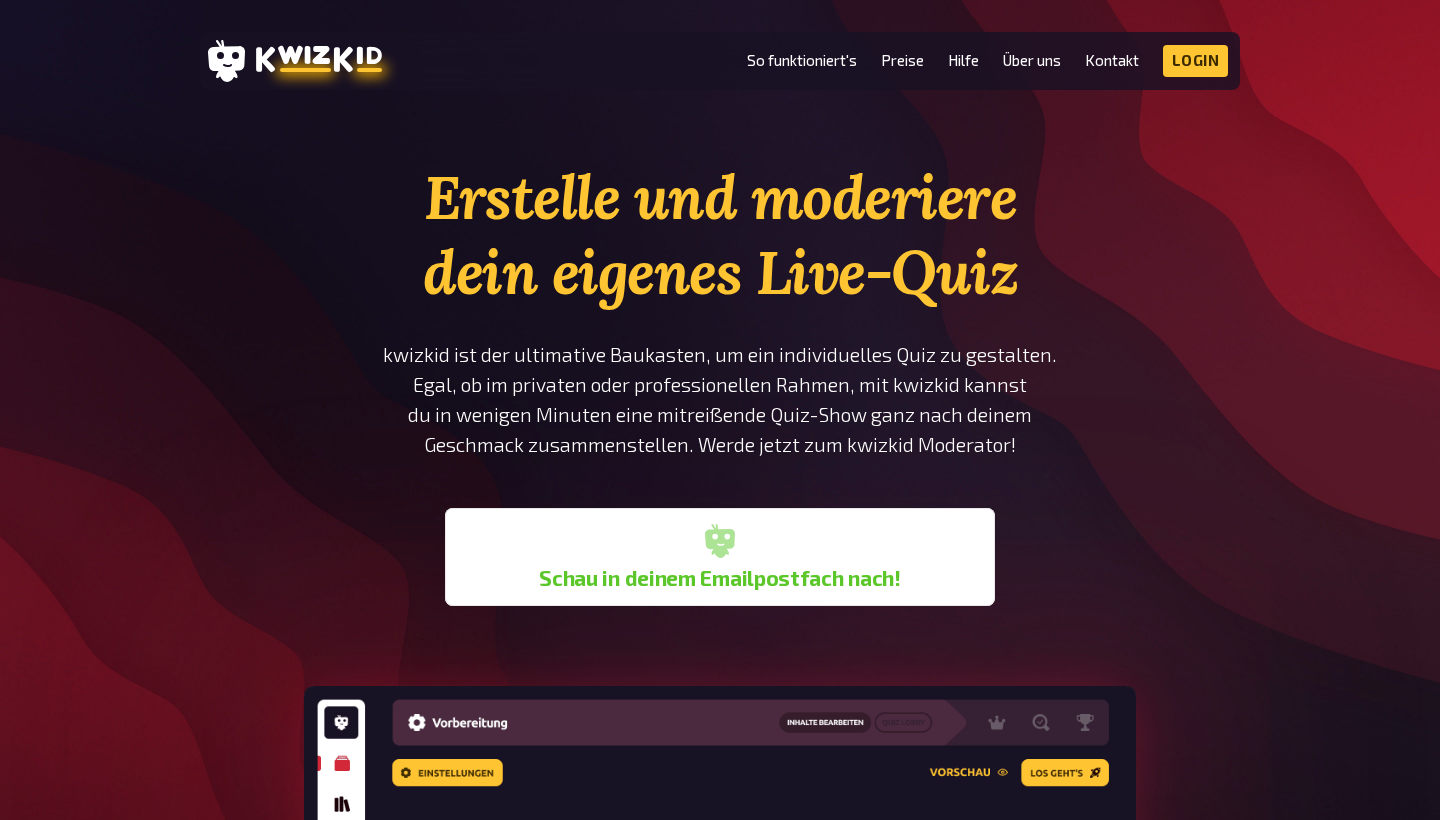 scroll, scrollTop: 0, scrollLeft: 0, axis: both 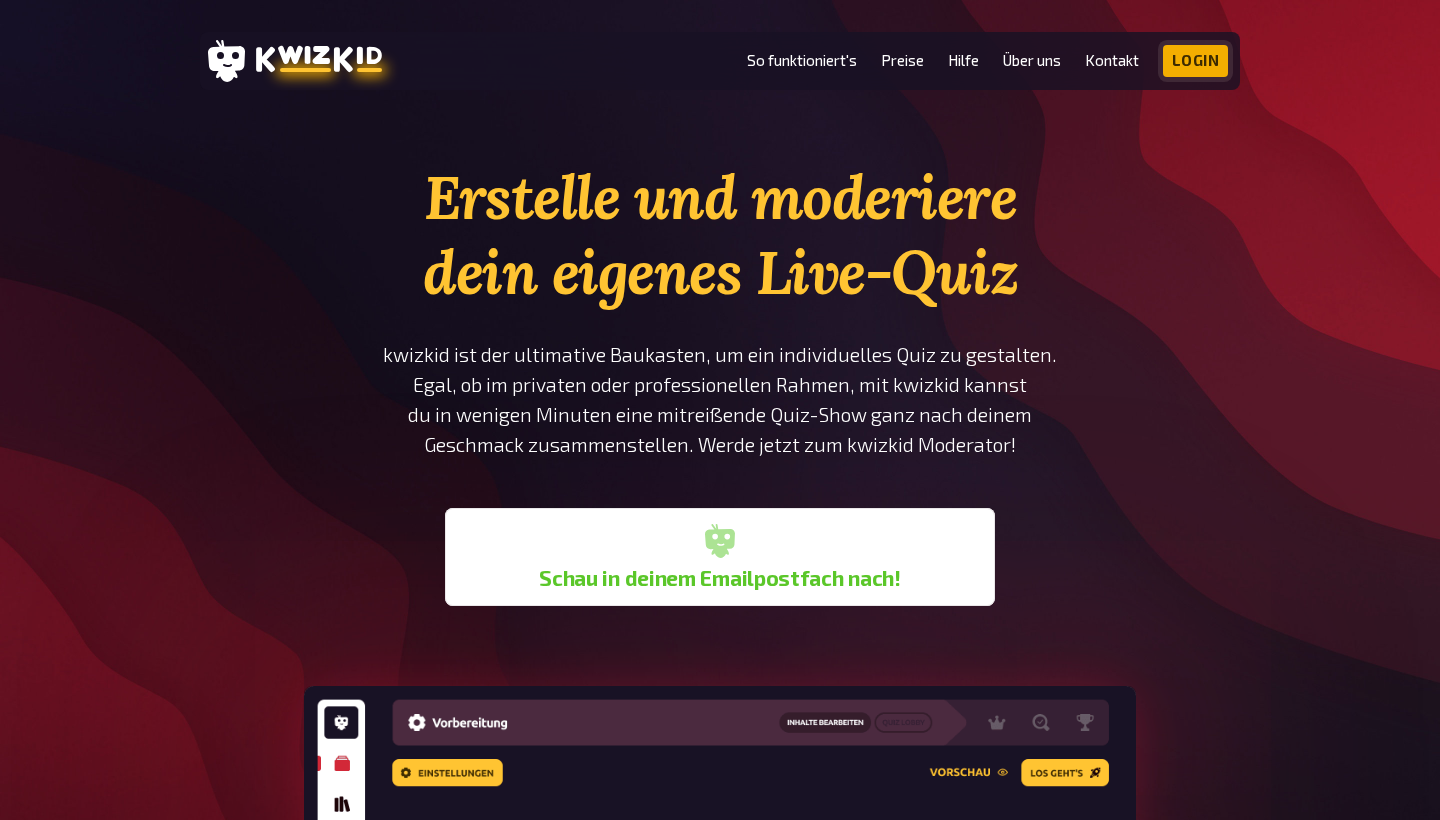 click on "Login" at bounding box center [1196, 61] 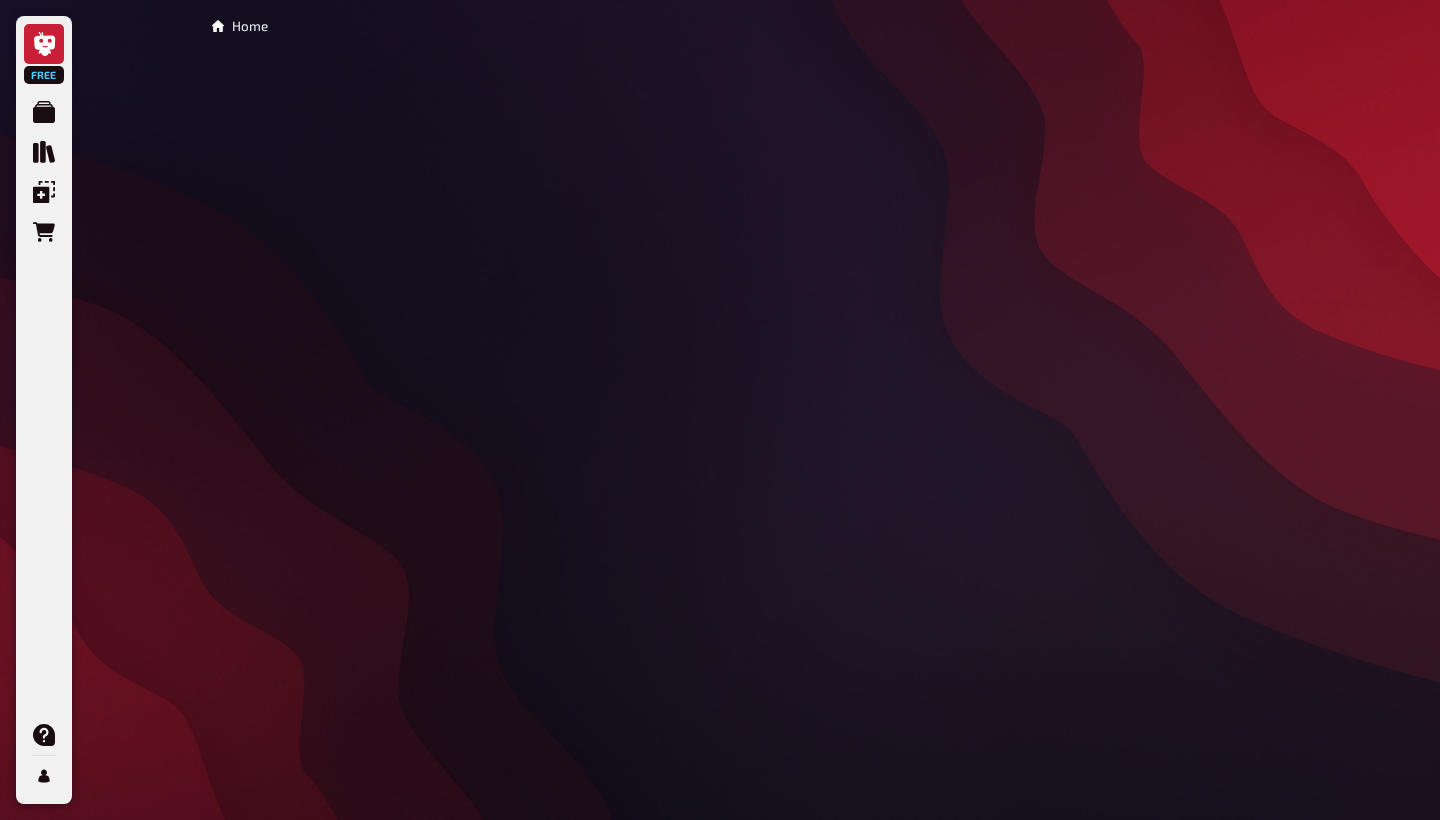 scroll, scrollTop: 0, scrollLeft: 0, axis: both 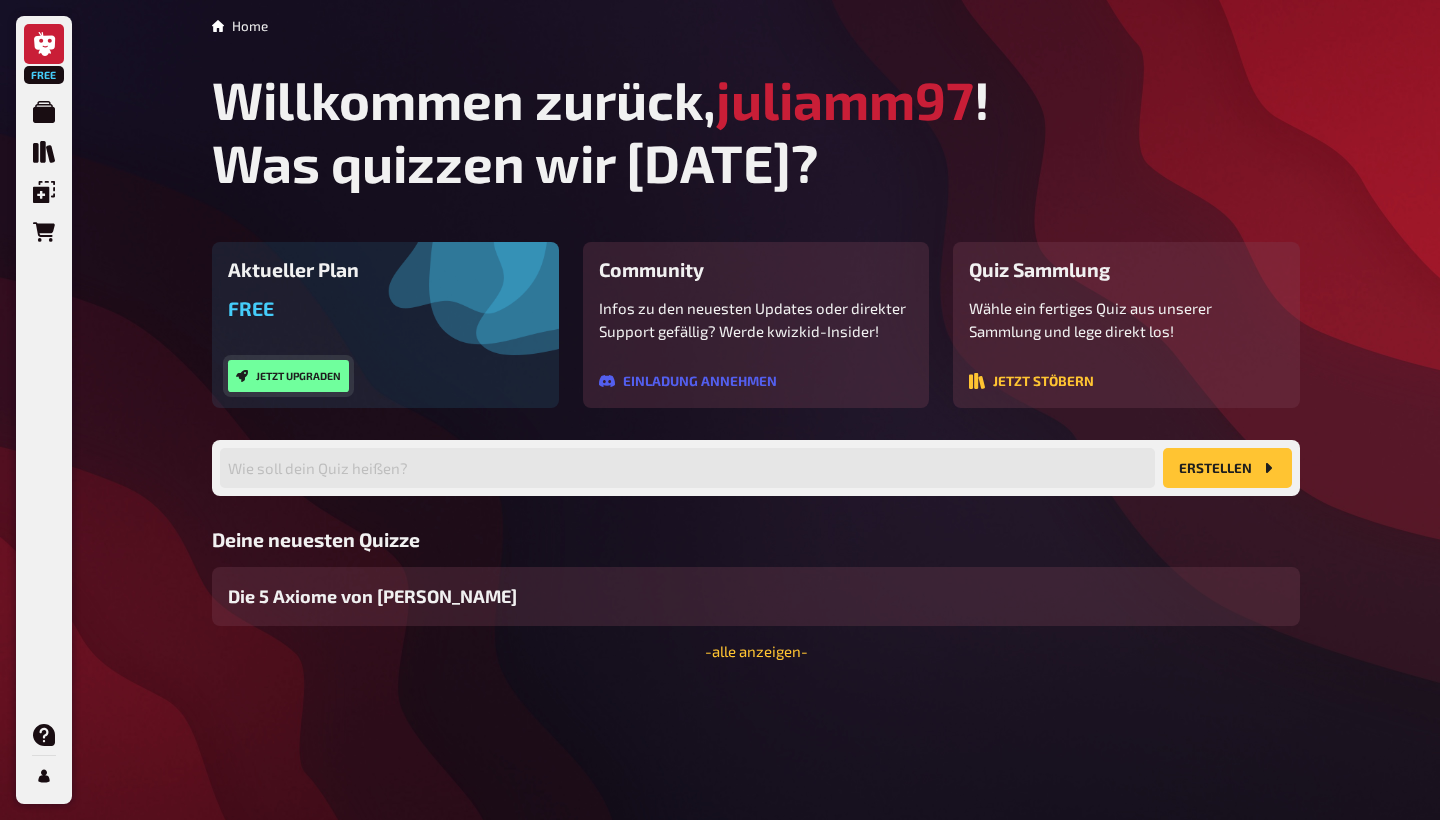 click on "Jetzt upgraden" at bounding box center [288, 376] 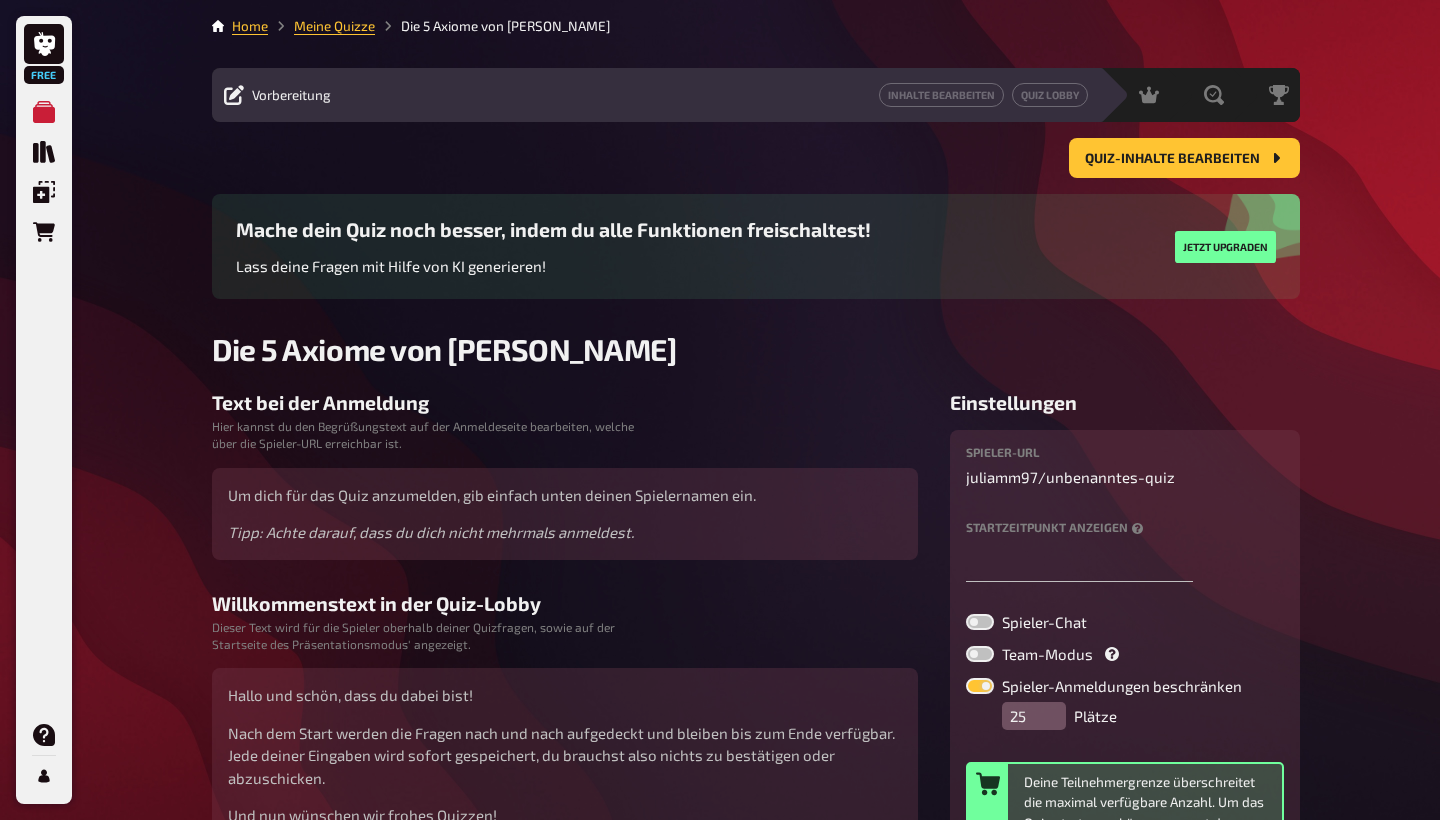 scroll, scrollTop: 0, scrollLeft: 0, axis: both 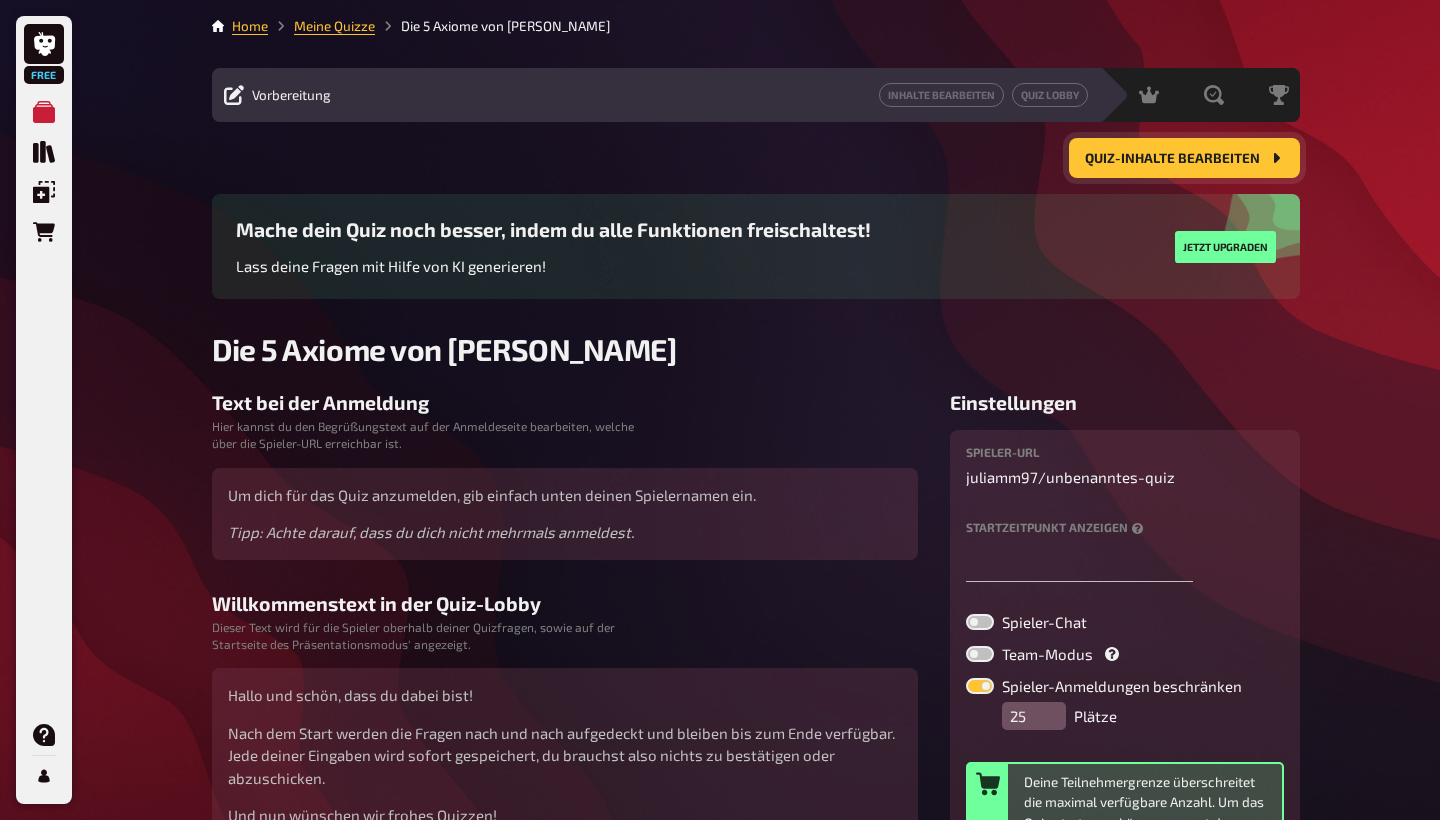 click on "Quiz-Inhalte bearbeiten" at bounding box center (1172, 159) 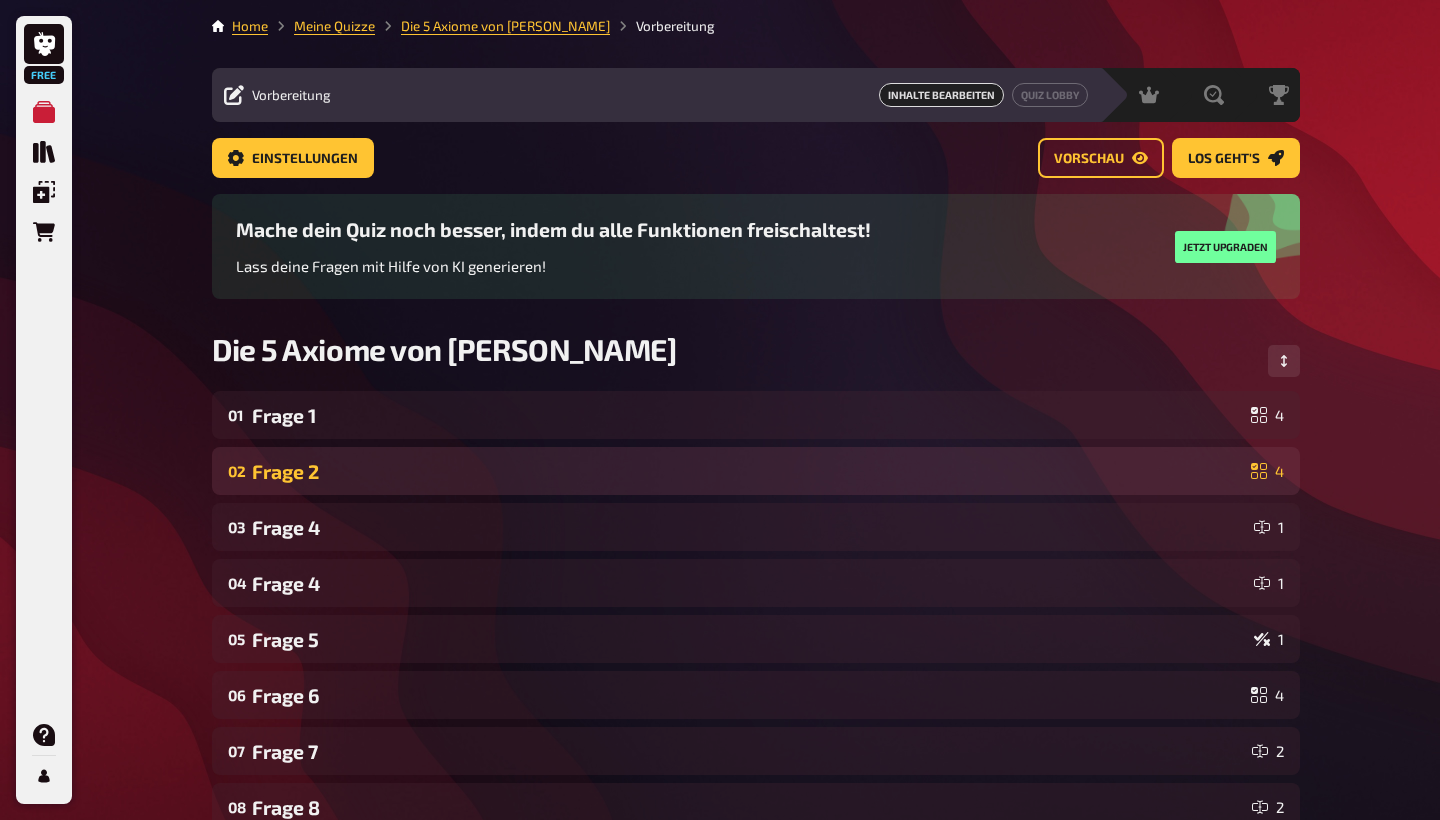 scroll, scrollTop: 0, scrollLeft: 0, axis: both 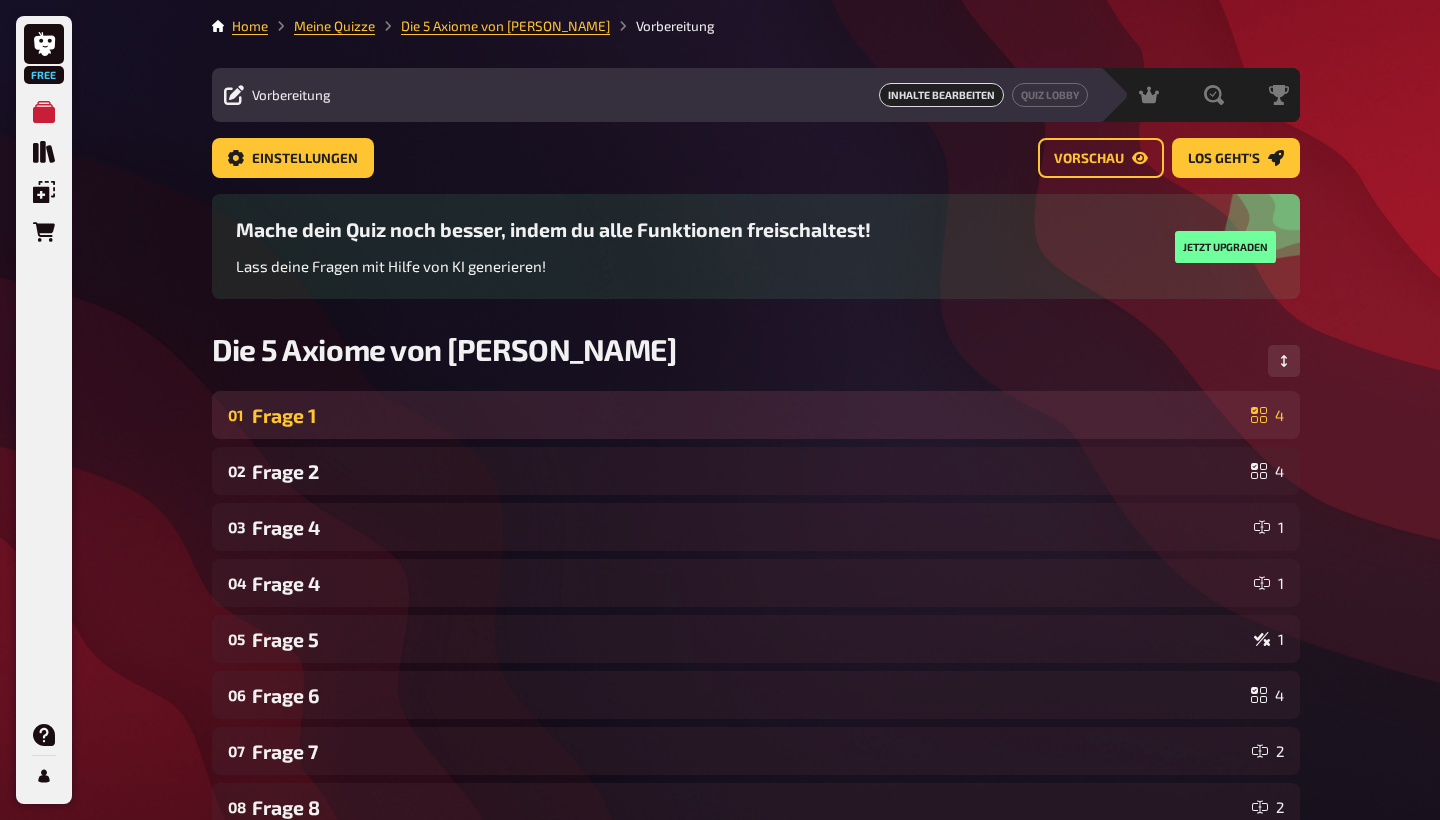 click on "01 Frage 1 4" at bounding box center [756, 415] 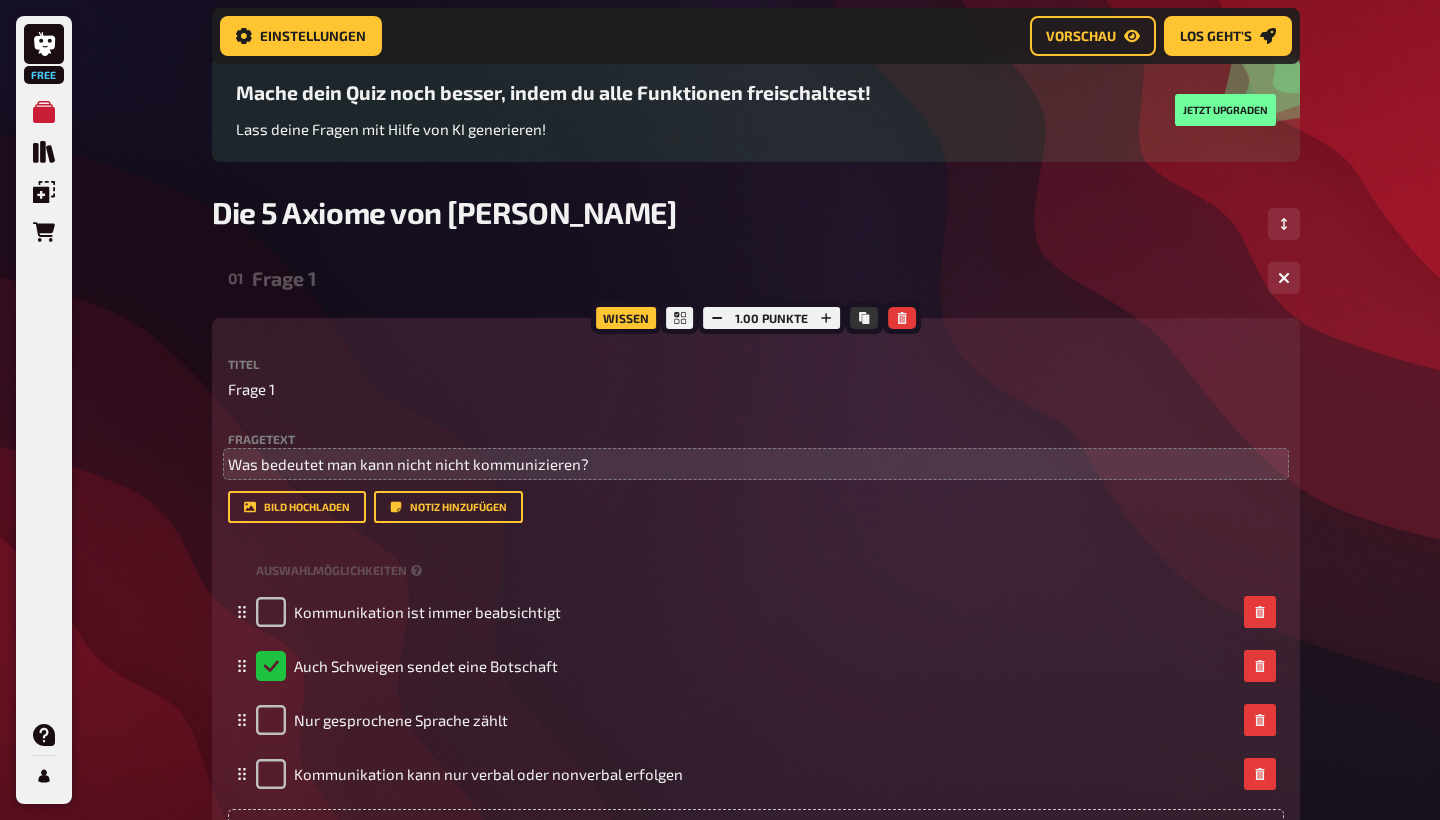 scroll, scrollTop: 157, scrollLeft: 0, axis: vertical 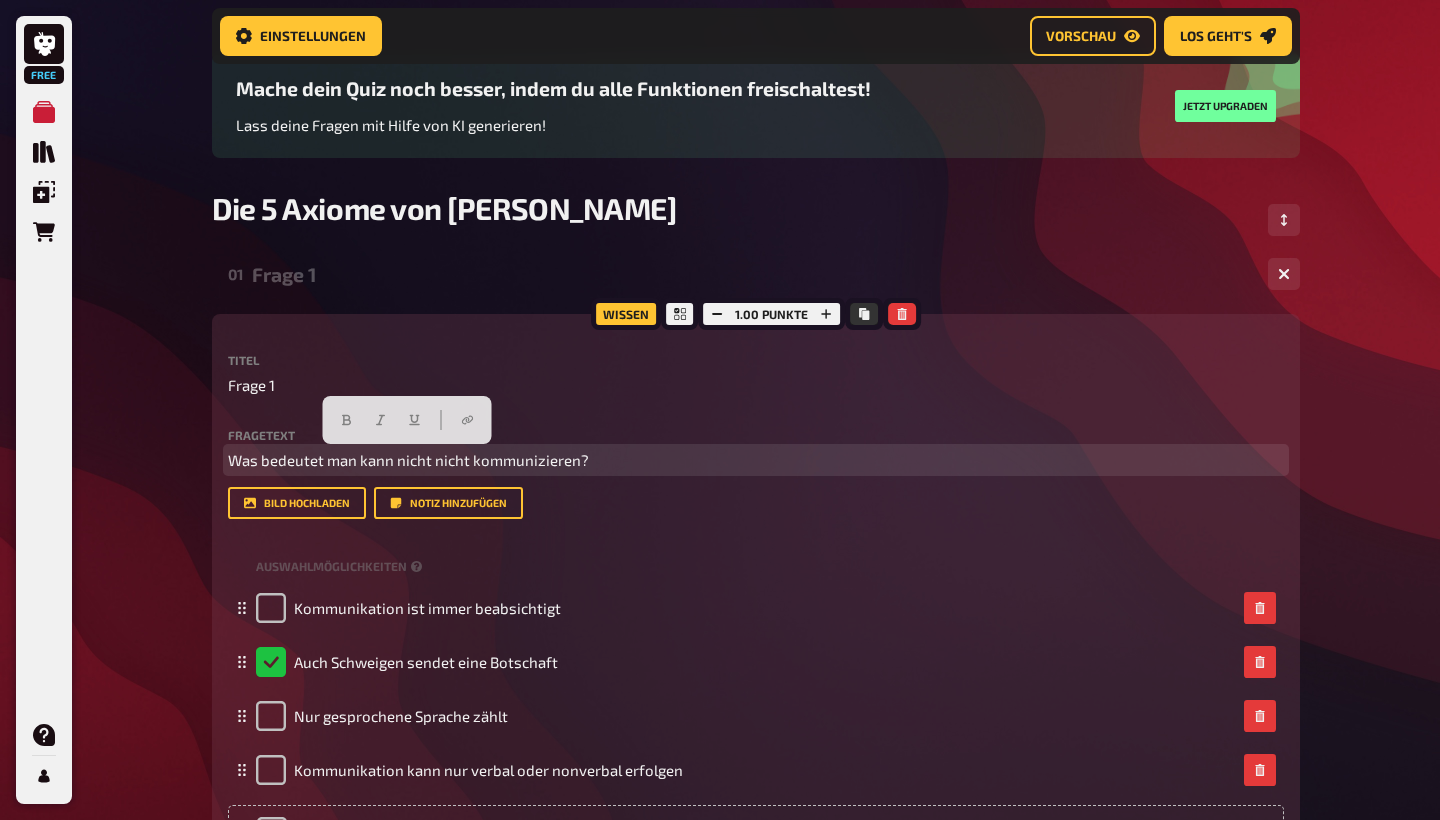 drag, startPoint x: 629, startPoint y: 462, endPoint x: 231, endPoint y: 462, distance: 398 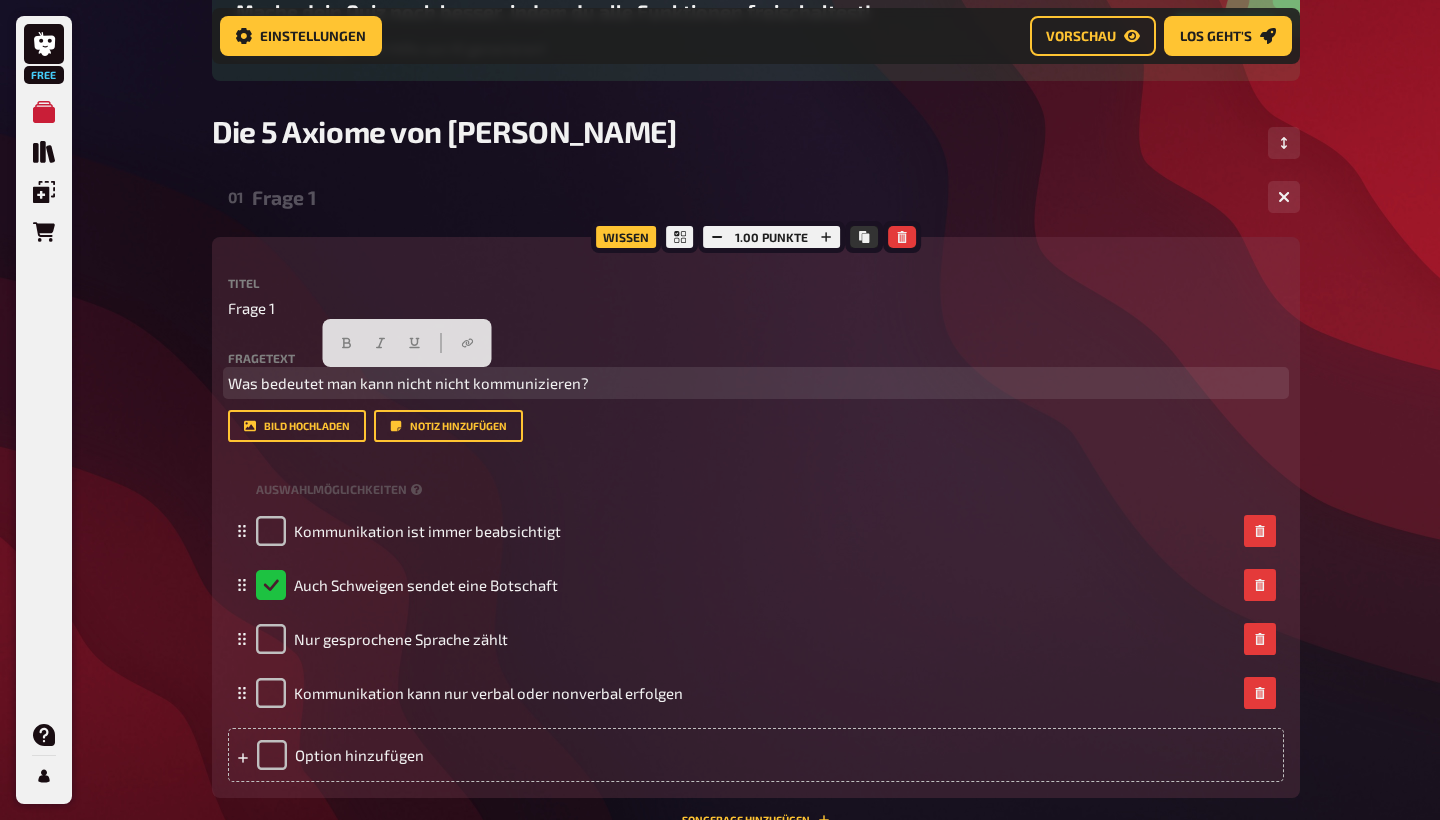 scroll, scrollTop: 251, scrollLeft: 0, axis: vertical 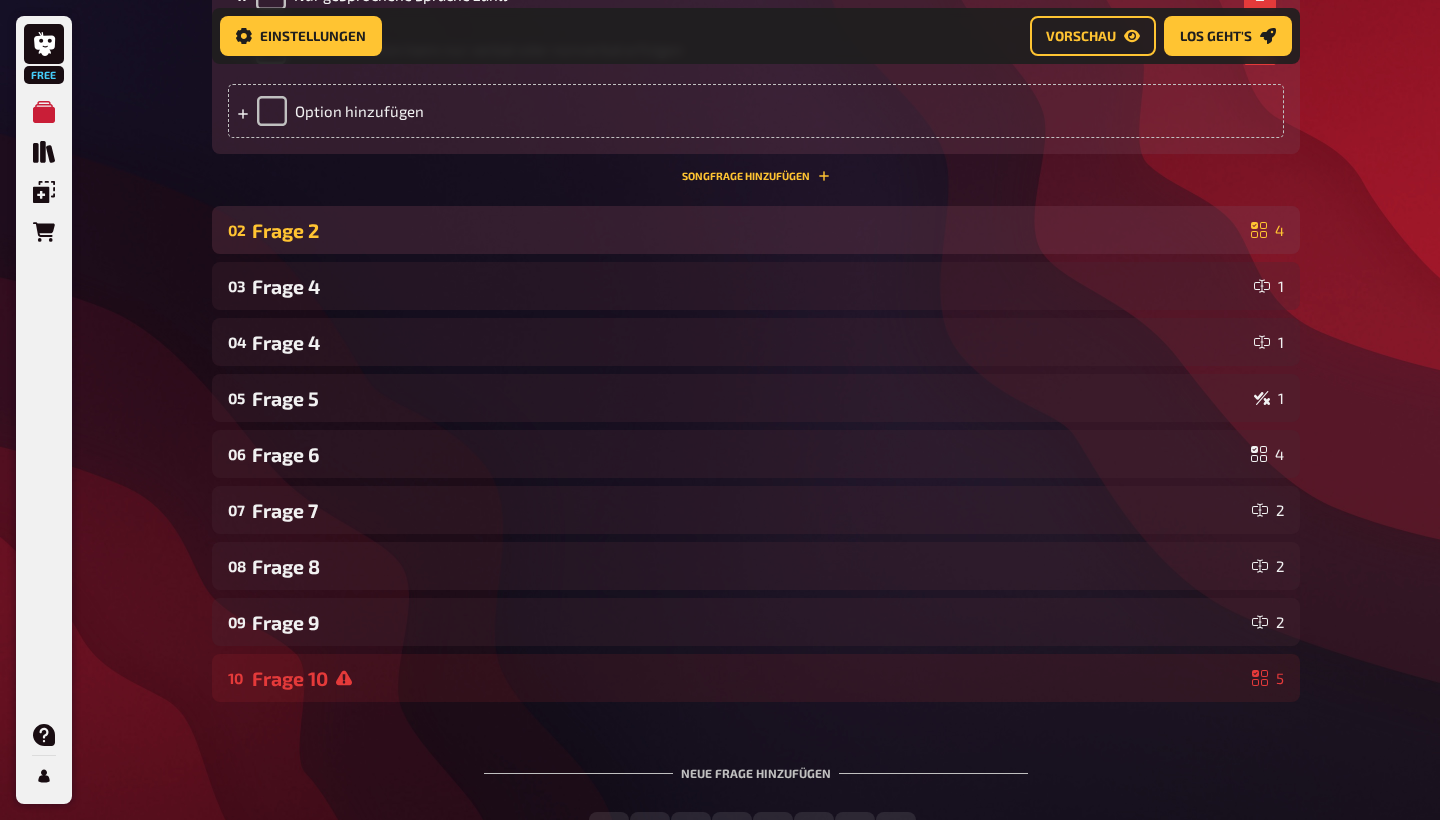 click on "Frage 2" at bounding box center [747, 230] 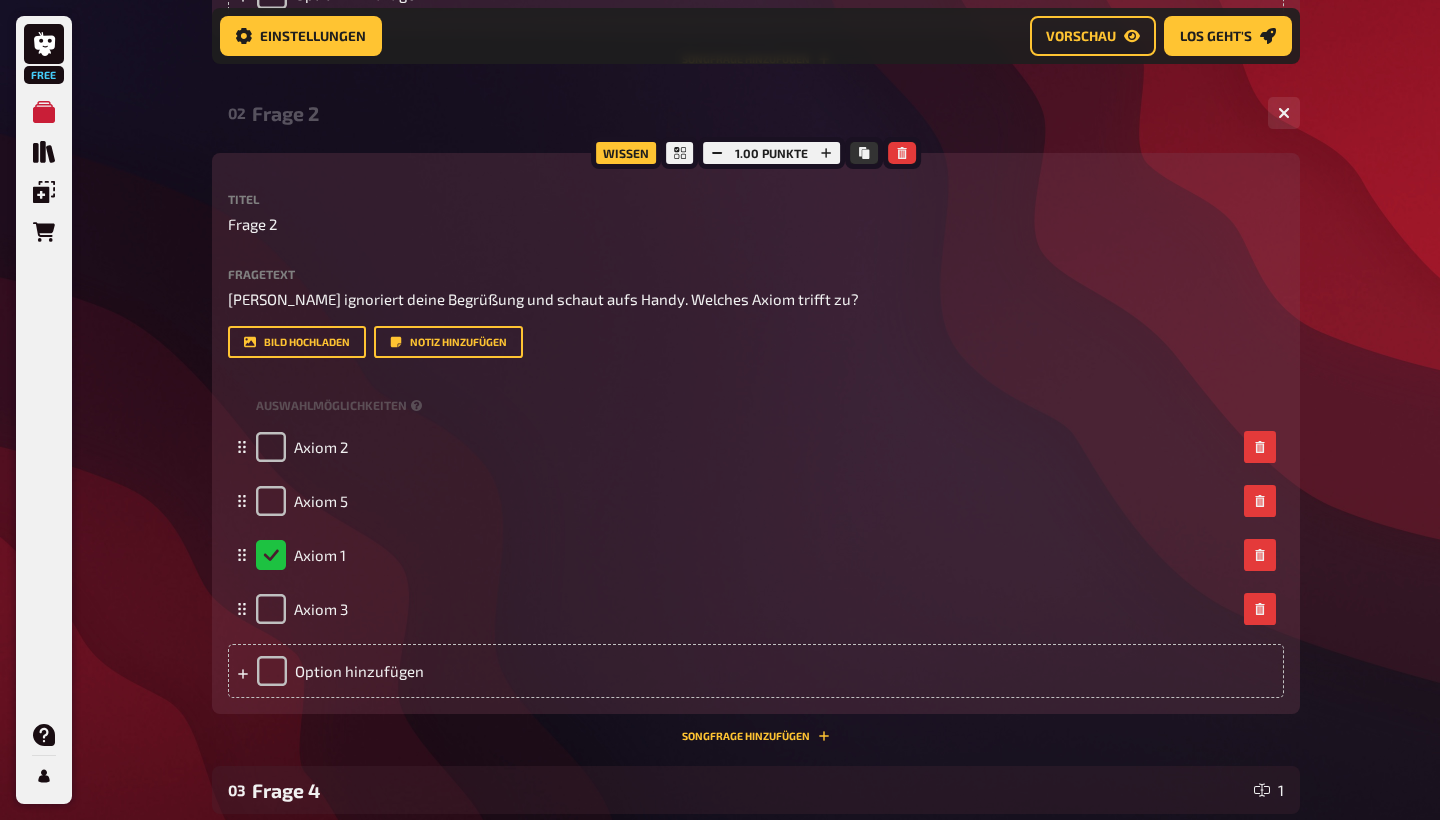 scroll, scrollTop: 1005, scrollLeft: 0, axis: vertical 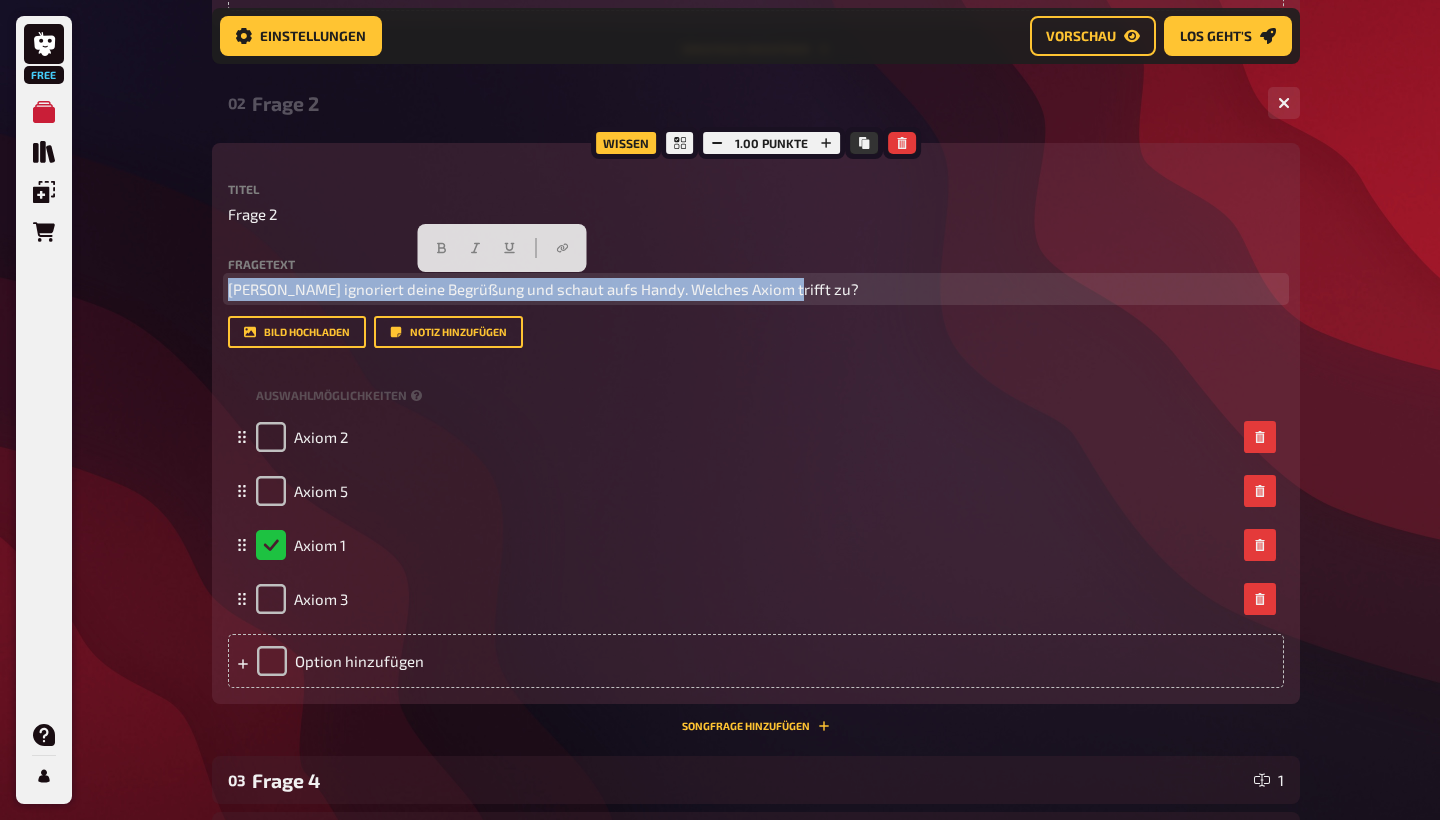 drag, startPoint x: 230, startPoint y: 291, endPoint x: 736, endPoint y: 298, distance: 506.04843 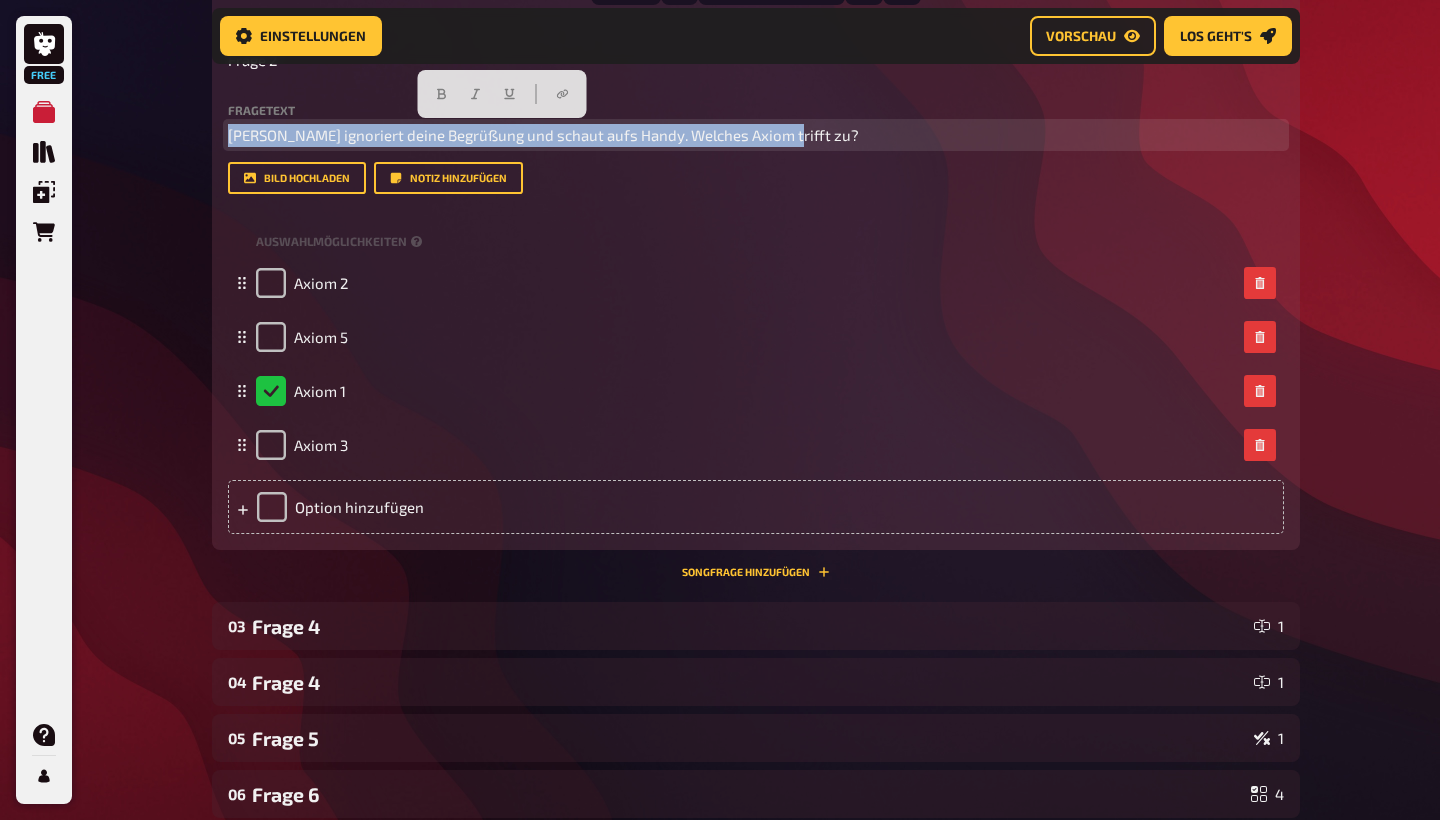 scroll, scrollTop: 1245, scrollLeft: 0, axis: vertical 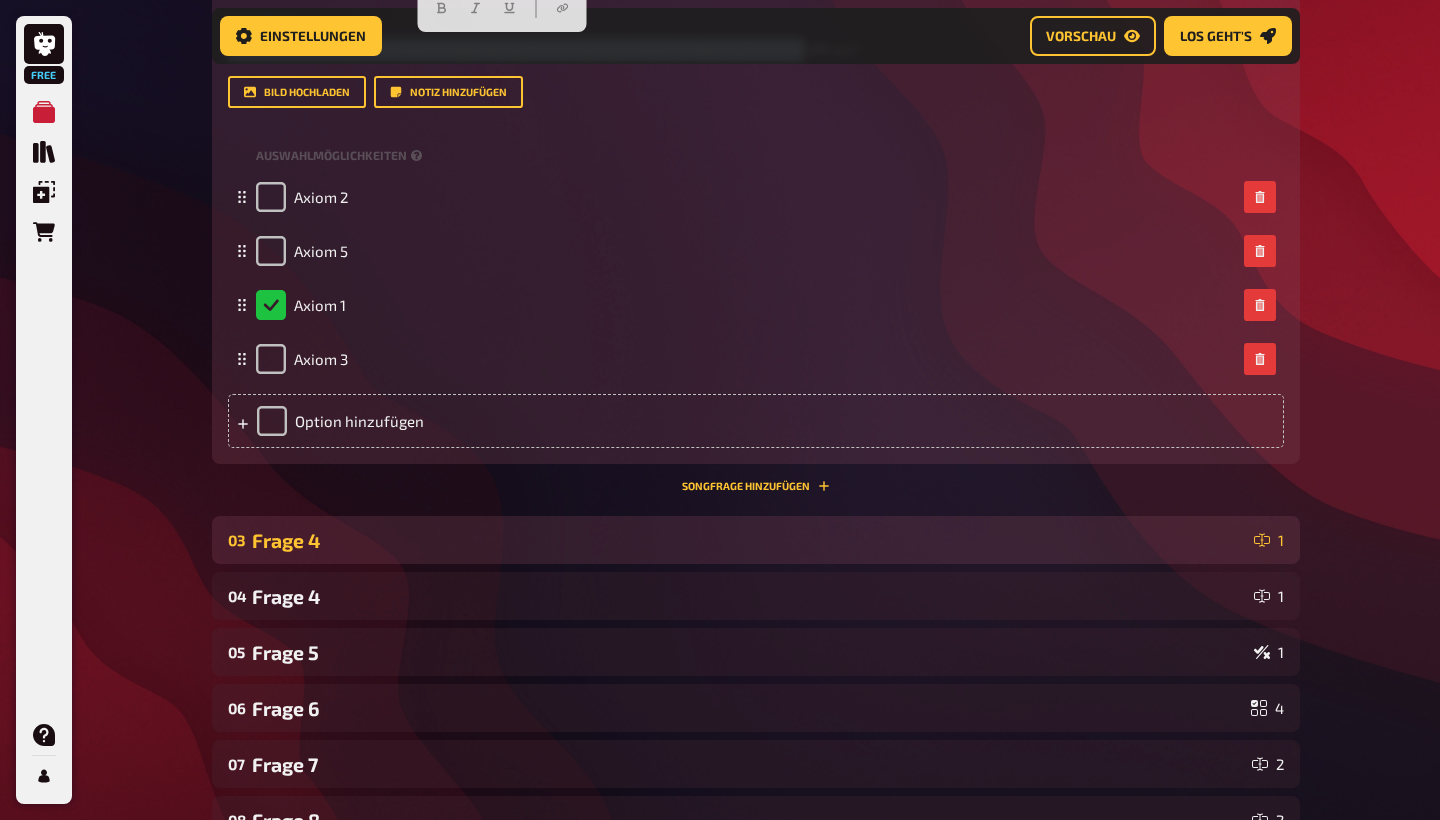 click on "03 Frage 4 1" at bounding box center (756, 540) 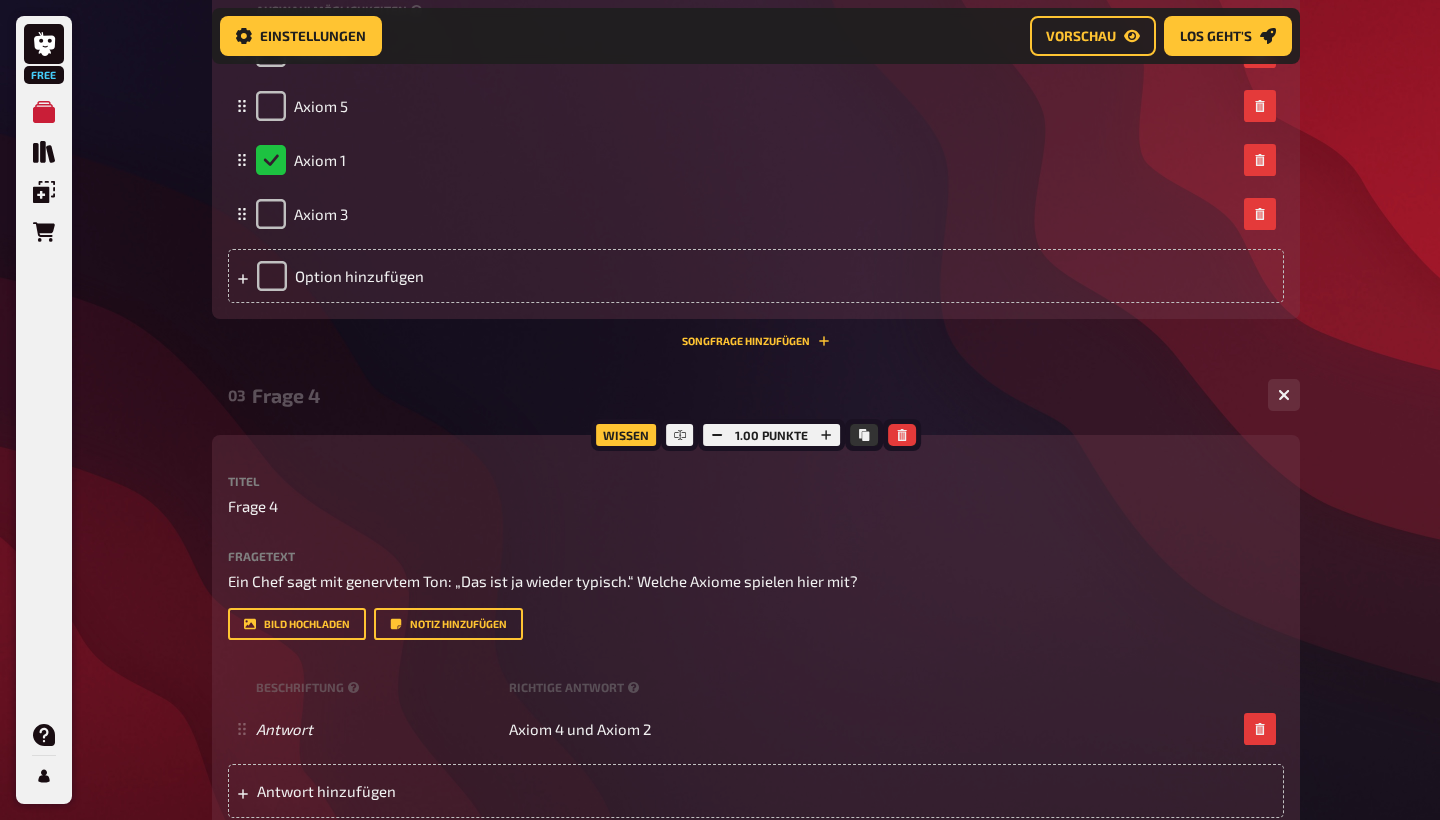scroll, scrollTop: 1416, scrollLeft: 0, axis: vertical 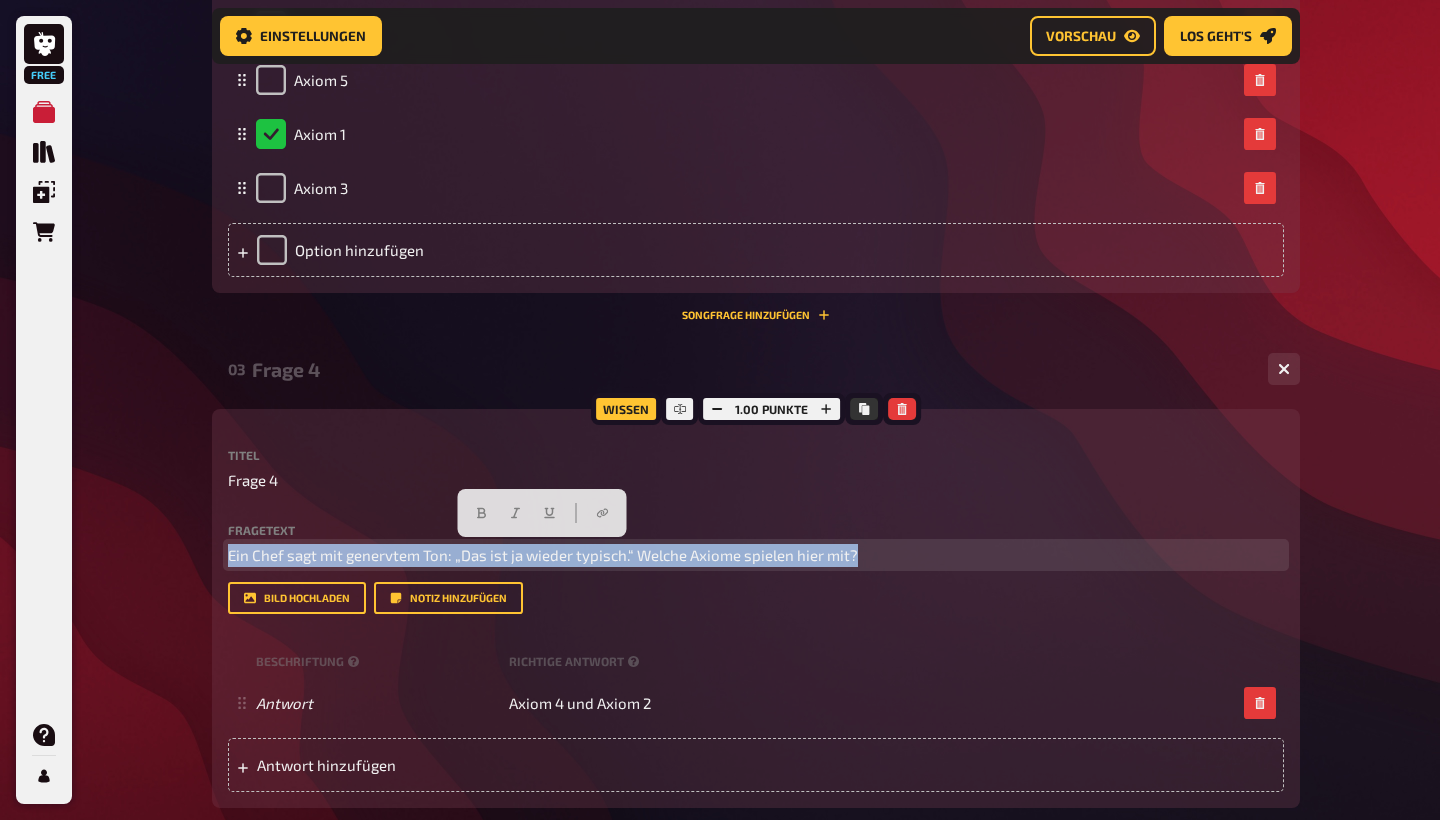 drag, startPoint x: 232, startPoint y: 547, endPoint x: 868, endPoint y: 560, distance: 636.1329 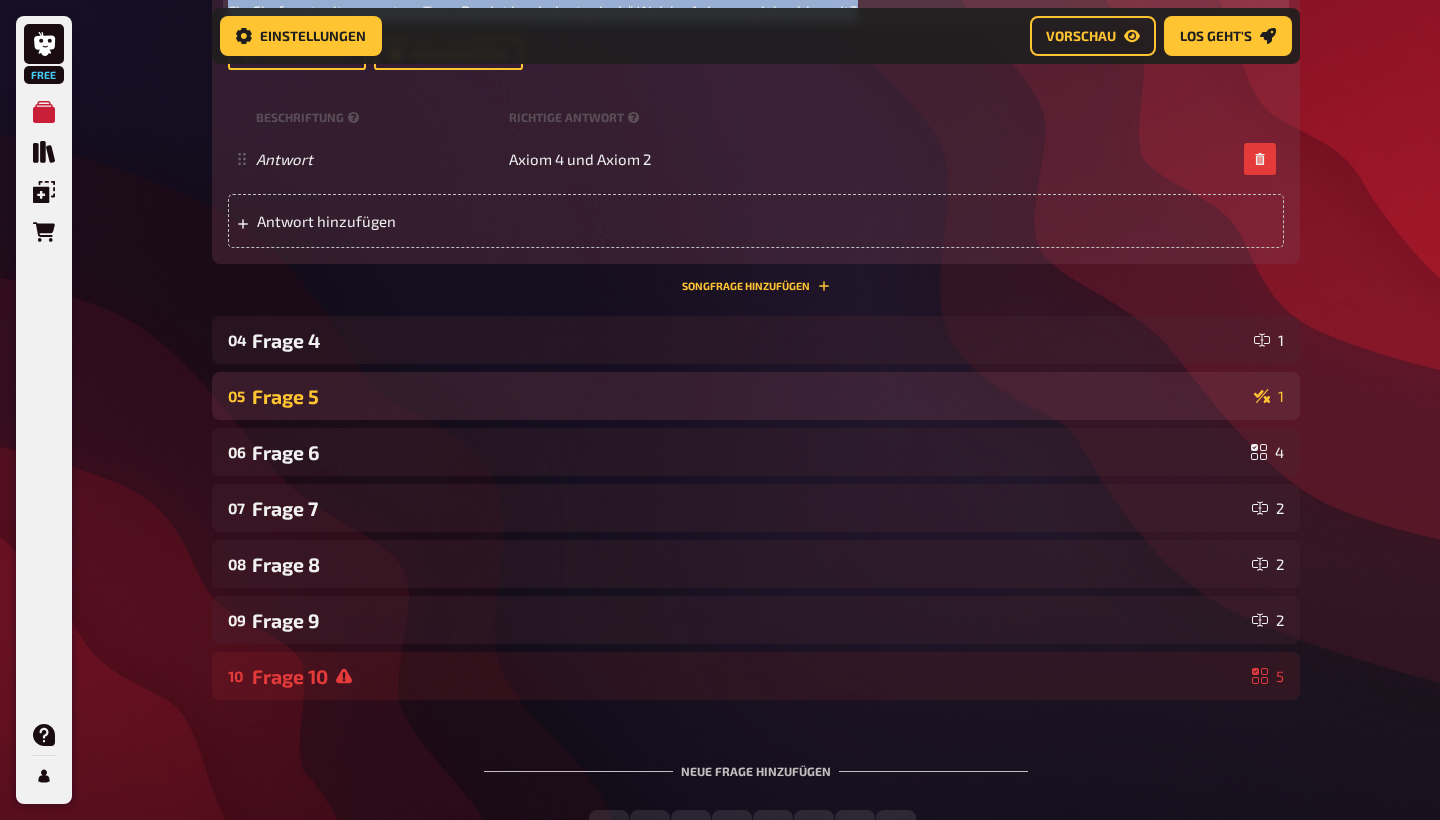 scroll, scrollTop: 1995, scrollLeft: 0, axis: vertical 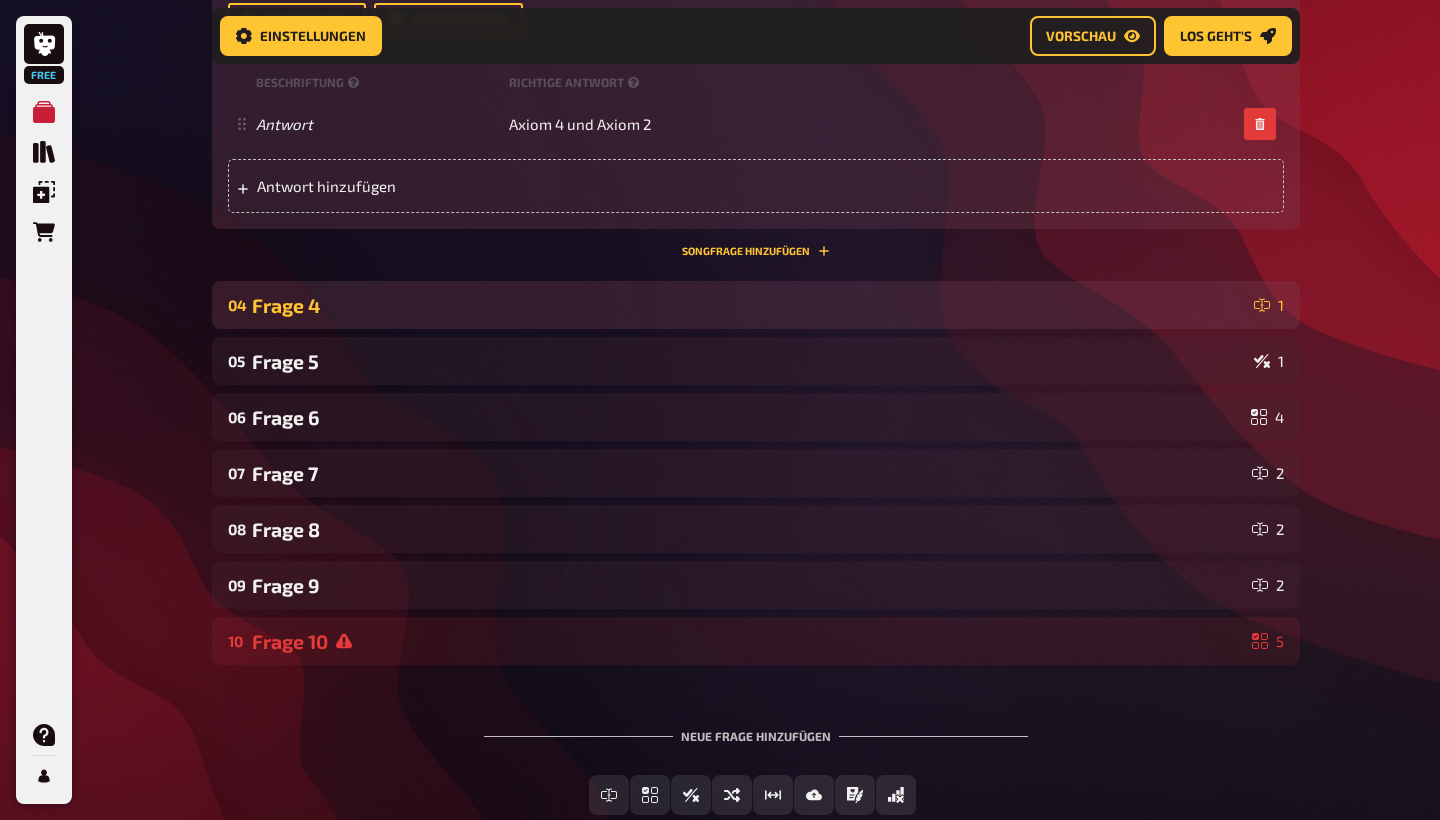 click on "Frage 4" at bounding box center (749, 305) 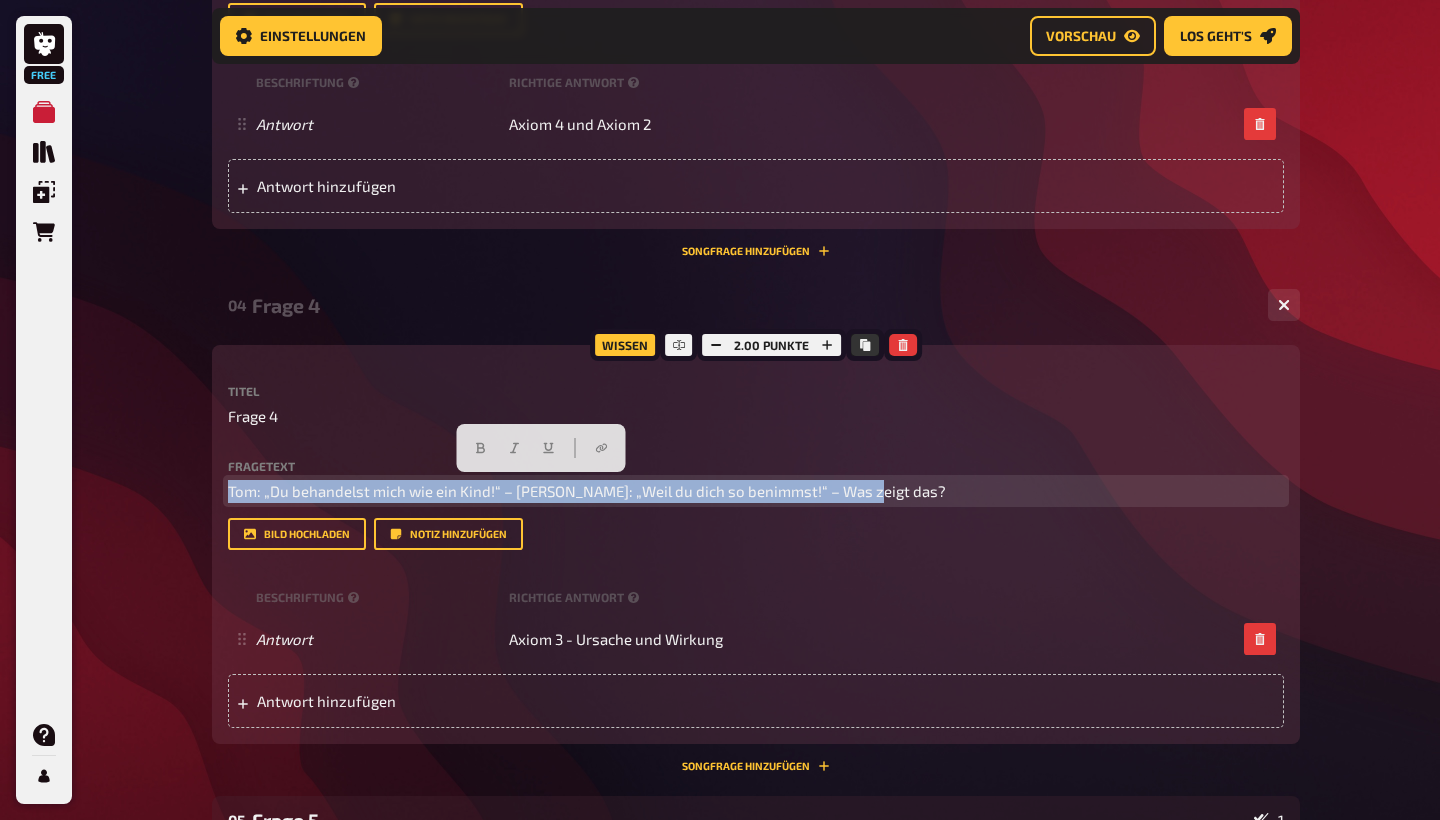 drag, startPoint x: 229, startPoint y: 494, endPoint x: 881, endPoint y: 483, distance: 652.0928 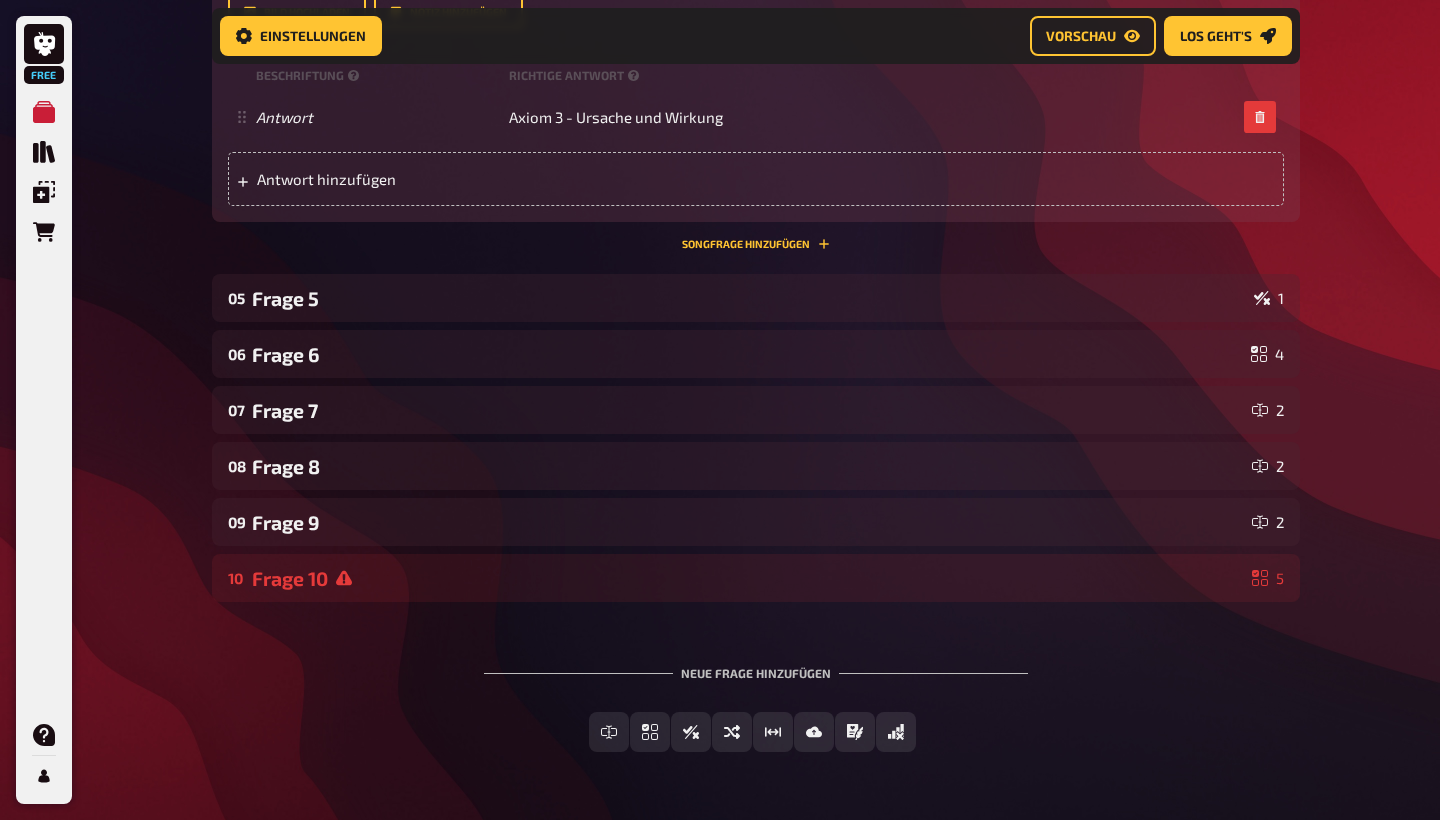 scroll, scrollTop: 2521, scrollLeft: 0, axis: vertical 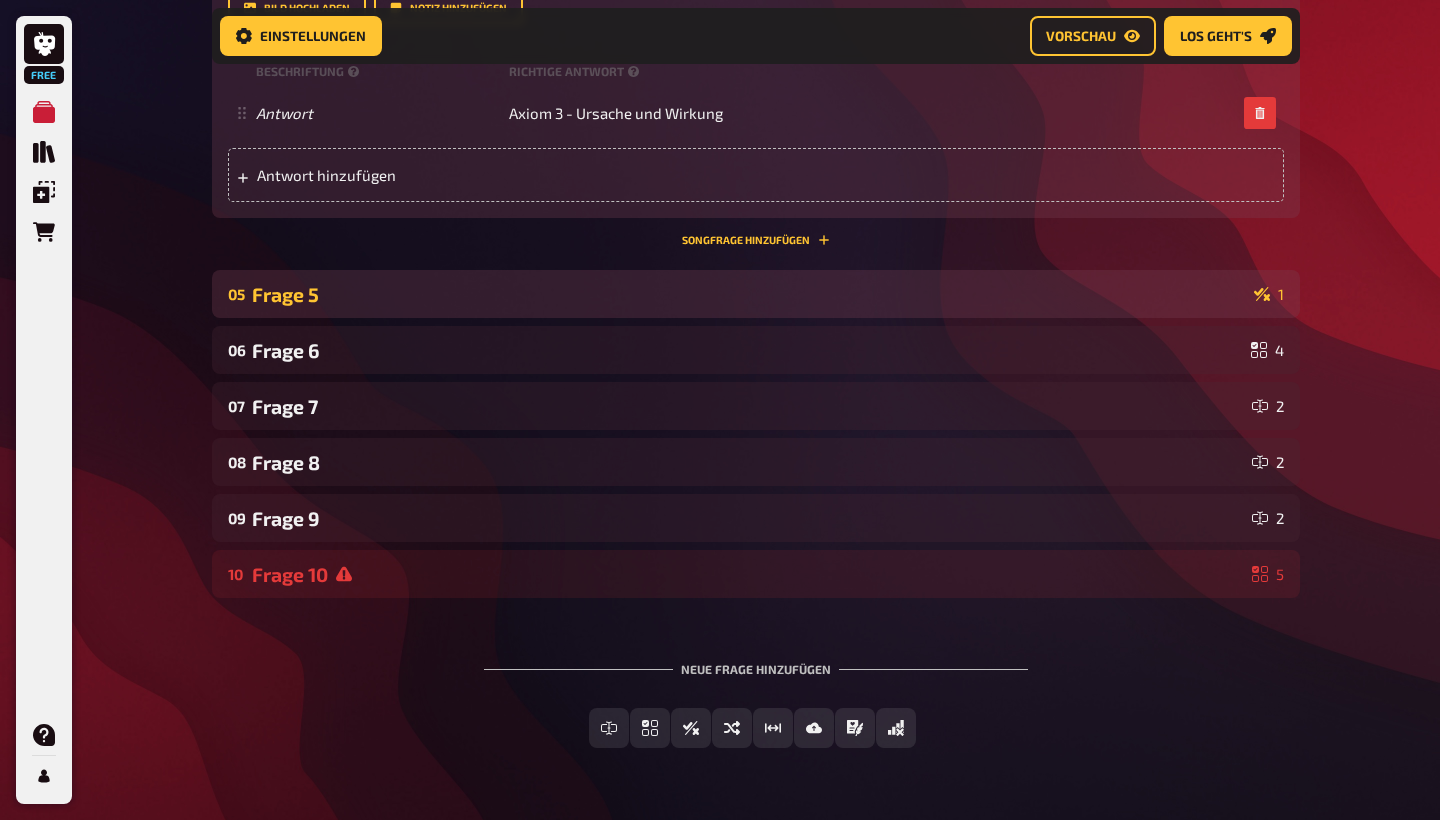 click on "Frage 5" at bounding box center (749, 294) 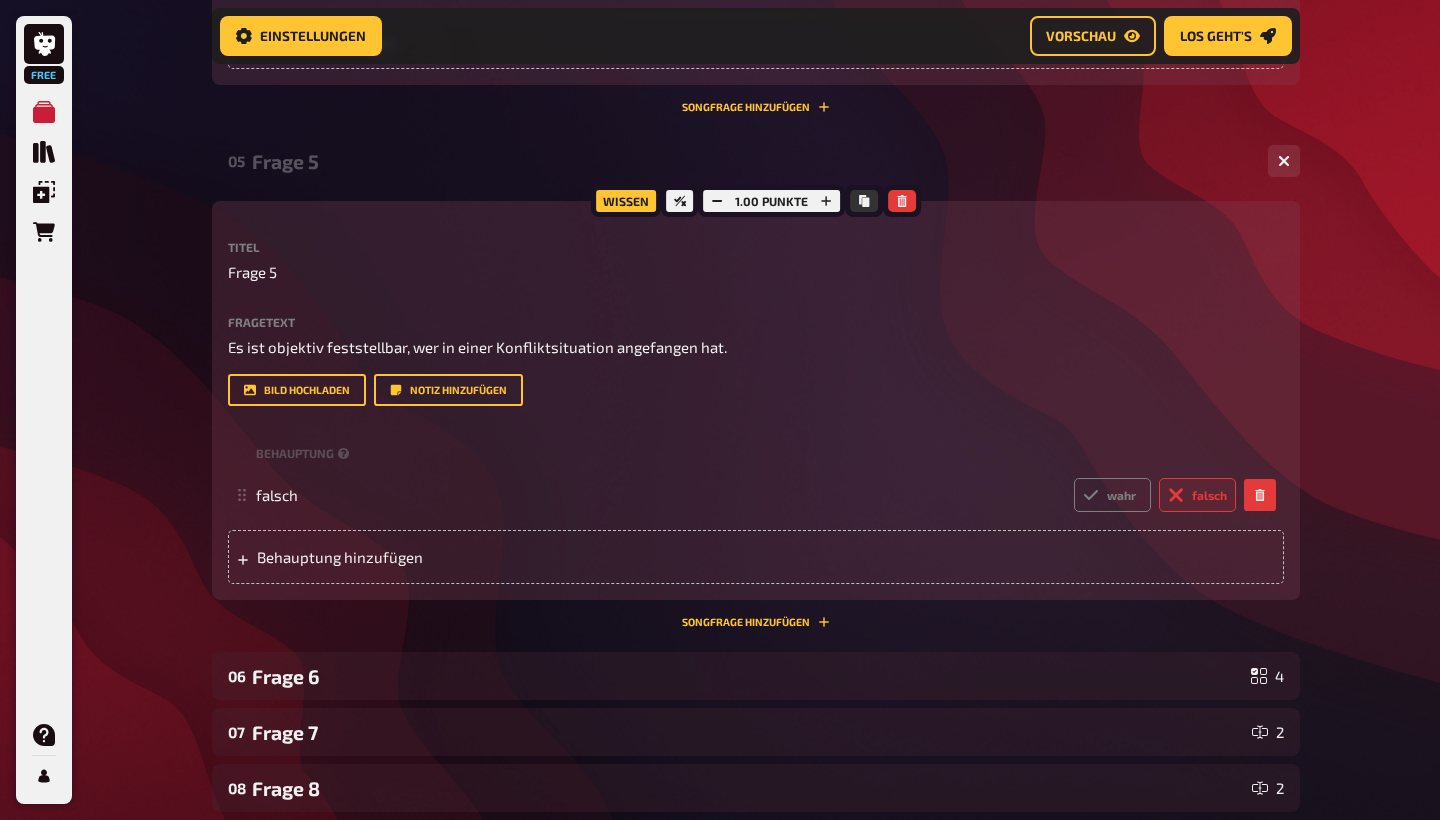 scroll, scrollTop: 2774, scrollLeft: 0, axis: vertical 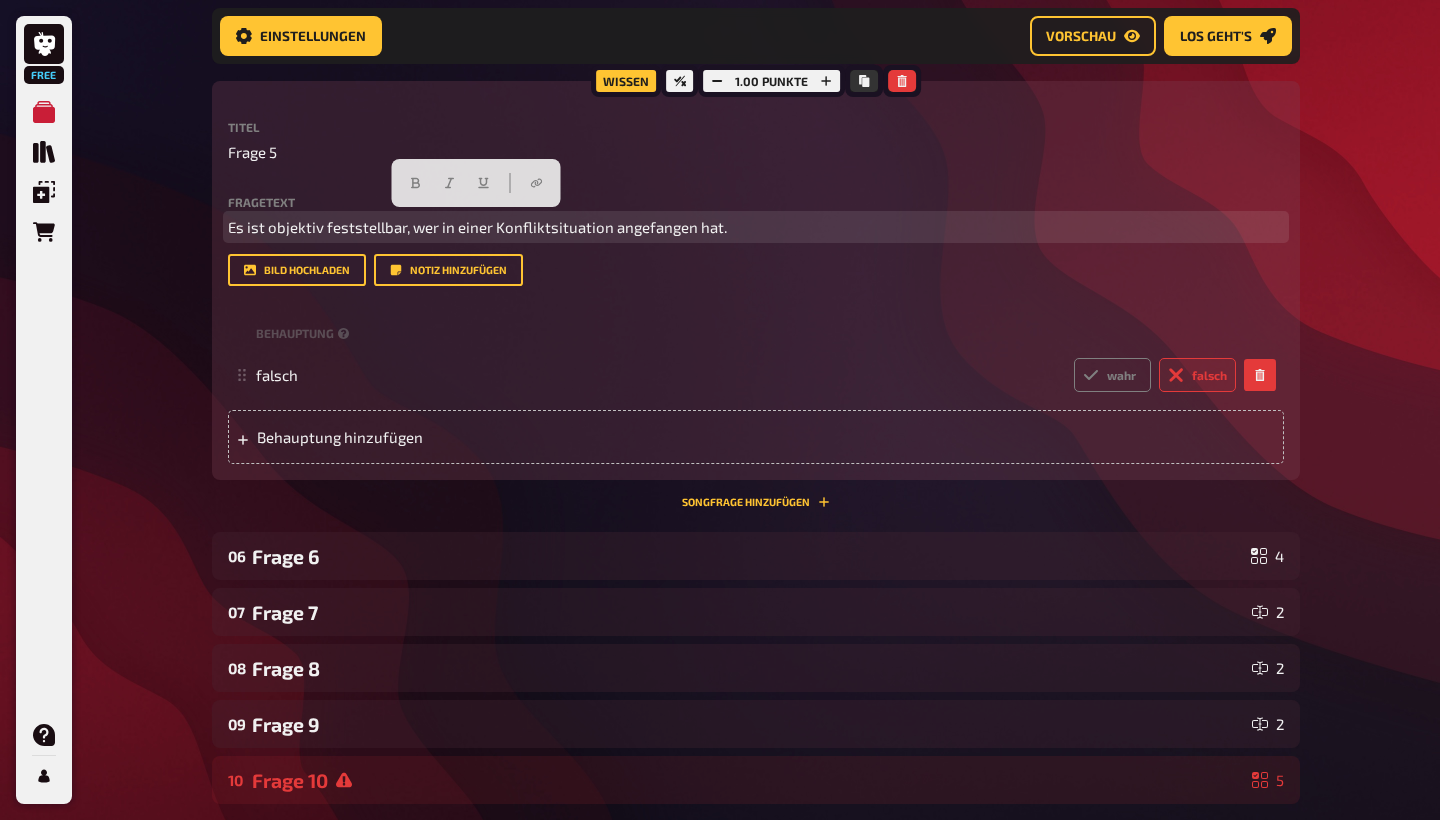 drag, startPoint x: 229, startPoint y: 223, endPoint x: 739, endPoint y: 223, distance: 510 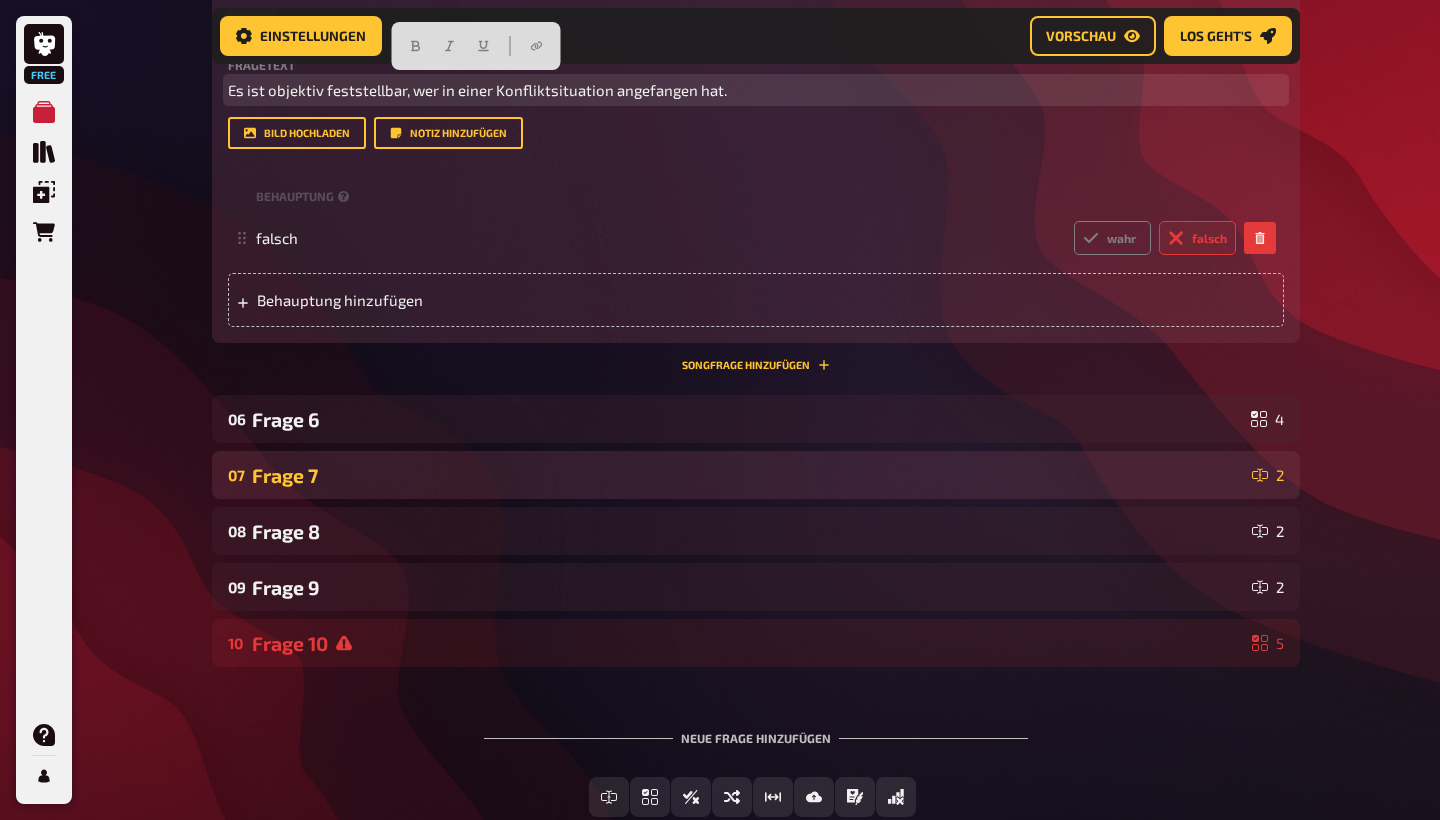 scroll, scrollTop: 2948, scrollLeft: 0, axis: vertical 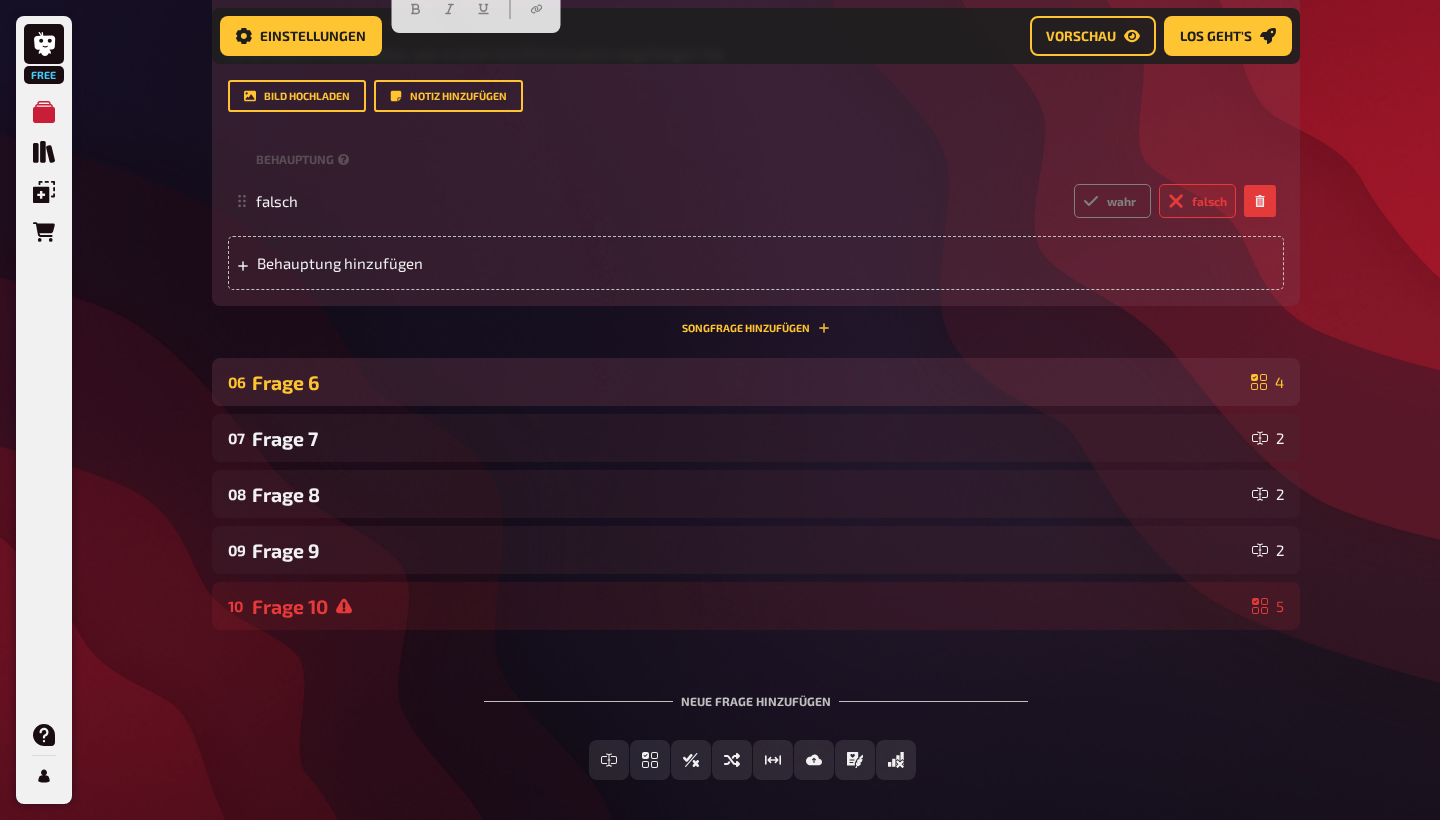 click on "Frage 6" at bounding box center [747, 382] 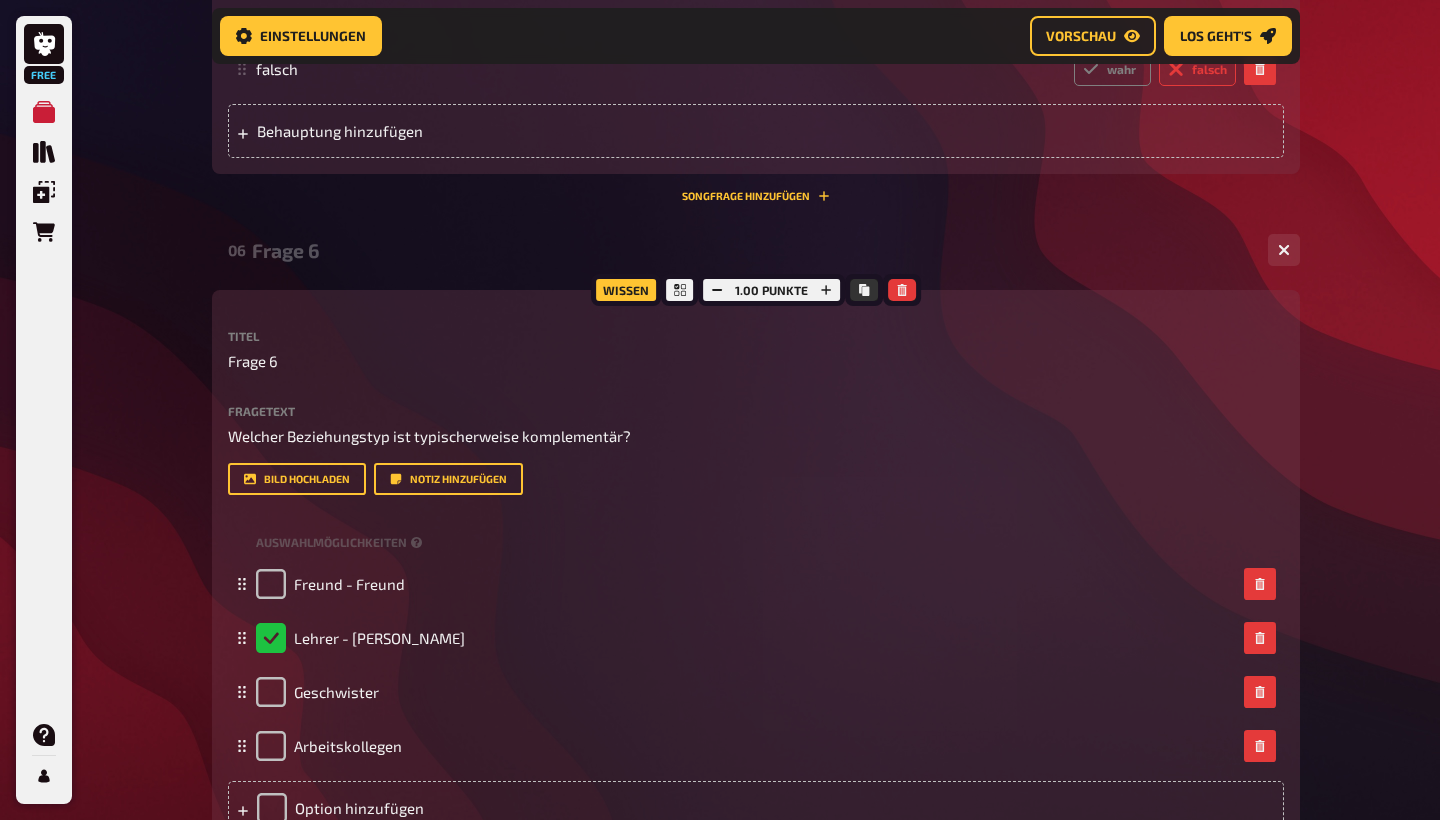 scroll, scrollTop: 3082, scrollLeft: 0, axis: vertical 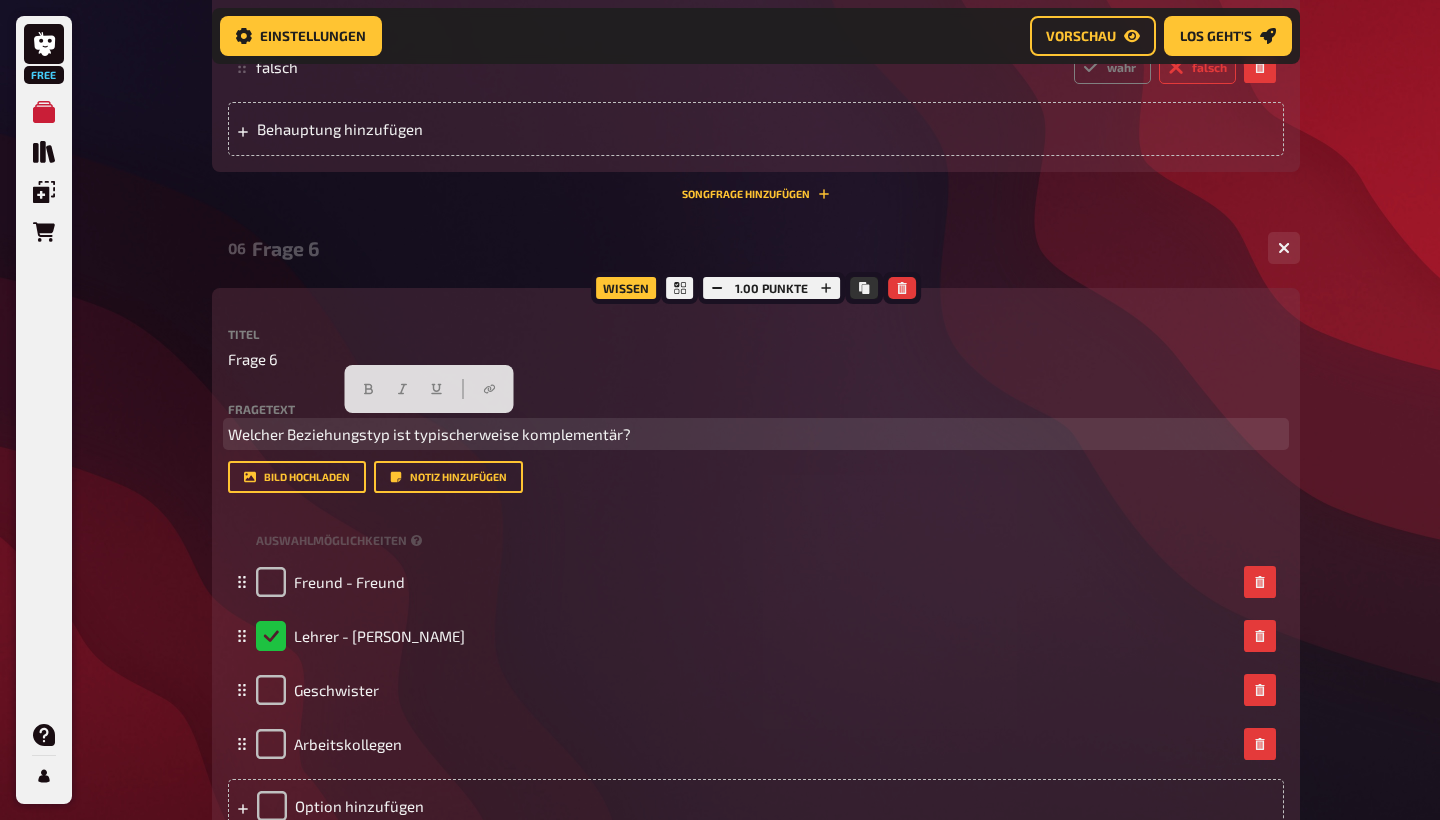 drag, startPoint x: 229, startPoint y: 430, endPoint x: 649, endPoint y: 433, distance: 420.0107 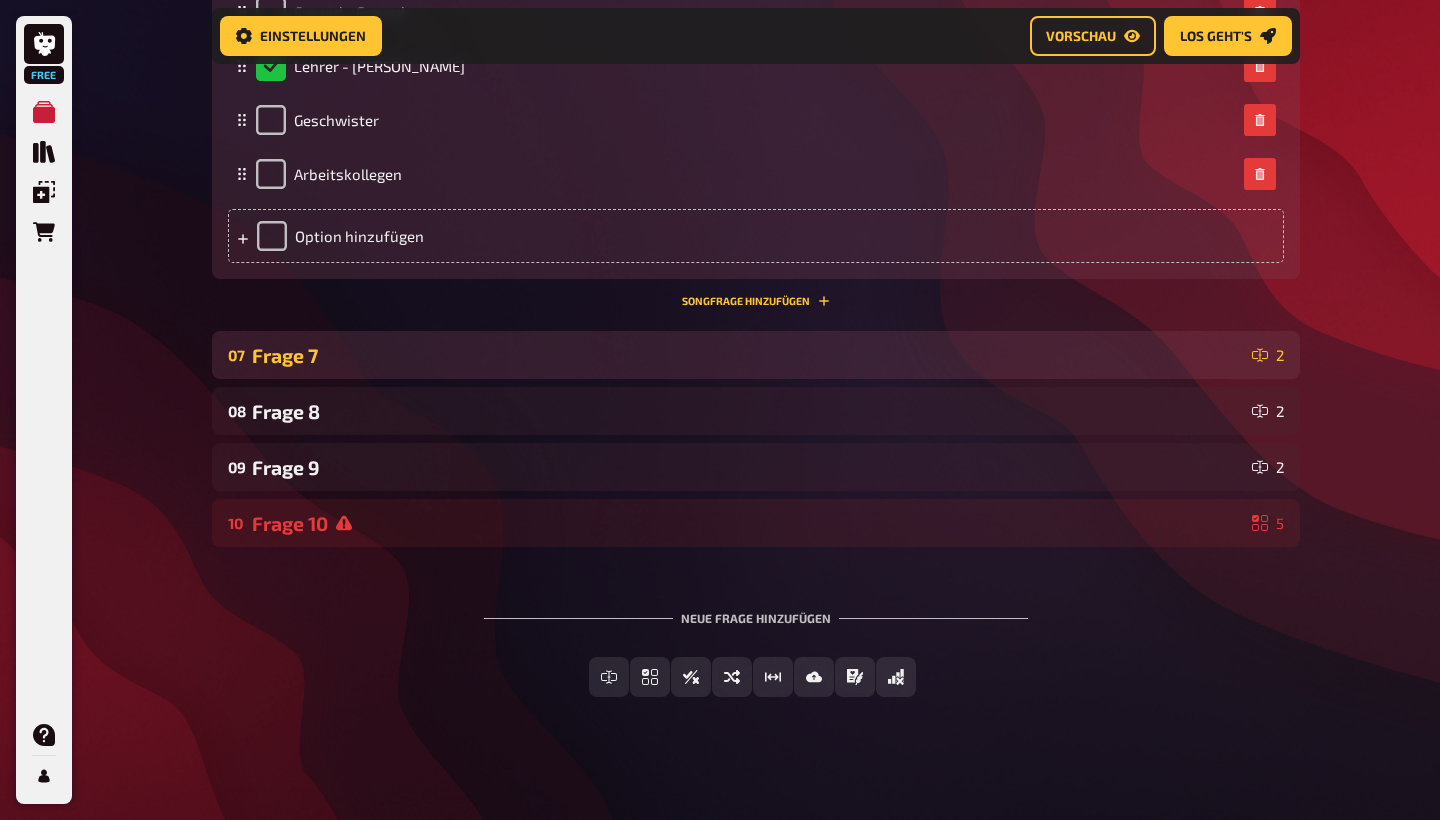 scroll, scrollTop: 3651, scrollLeft: 0, axis: vertical 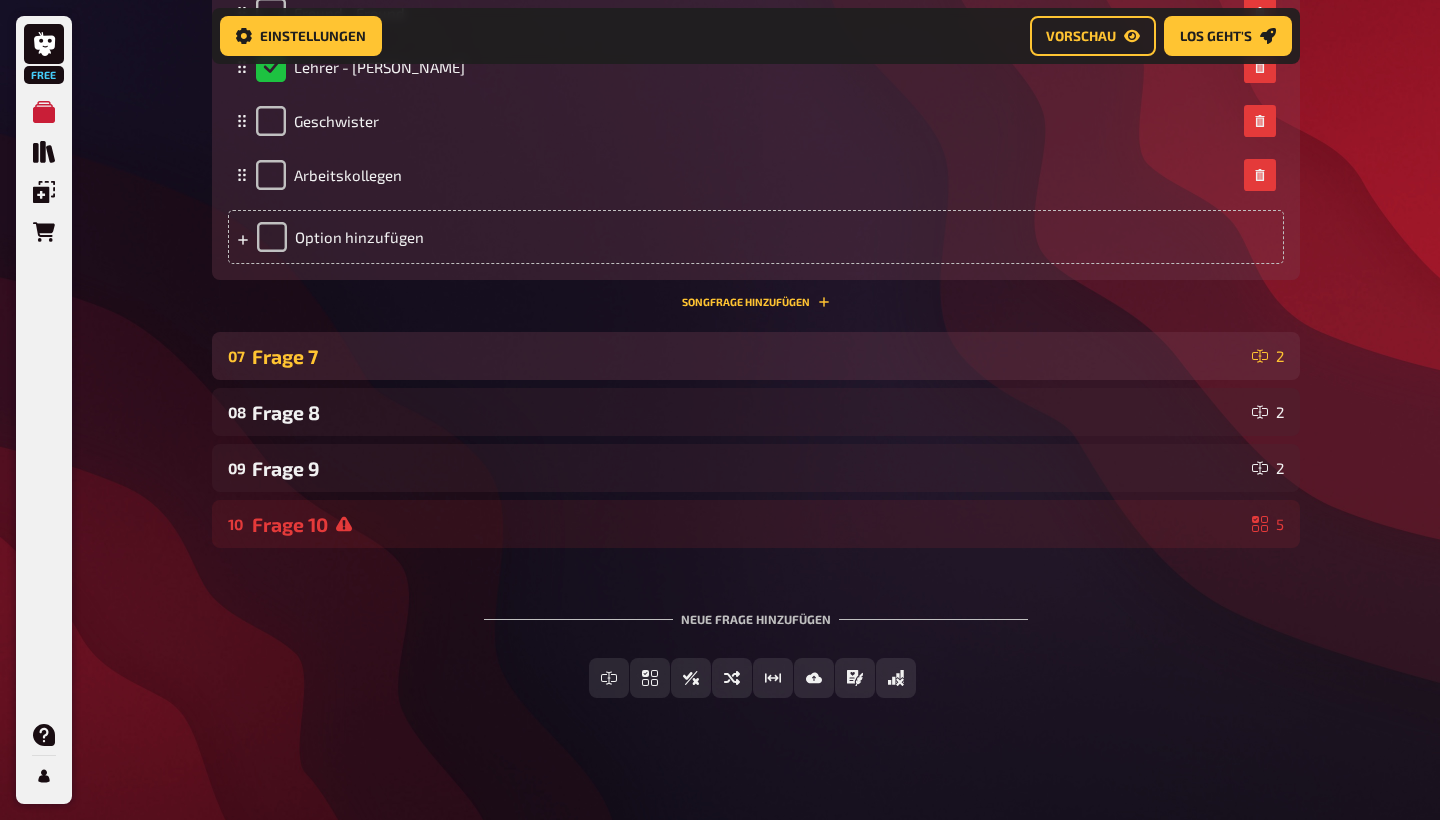click on "Frage 7" at bounding box center (748, 356) 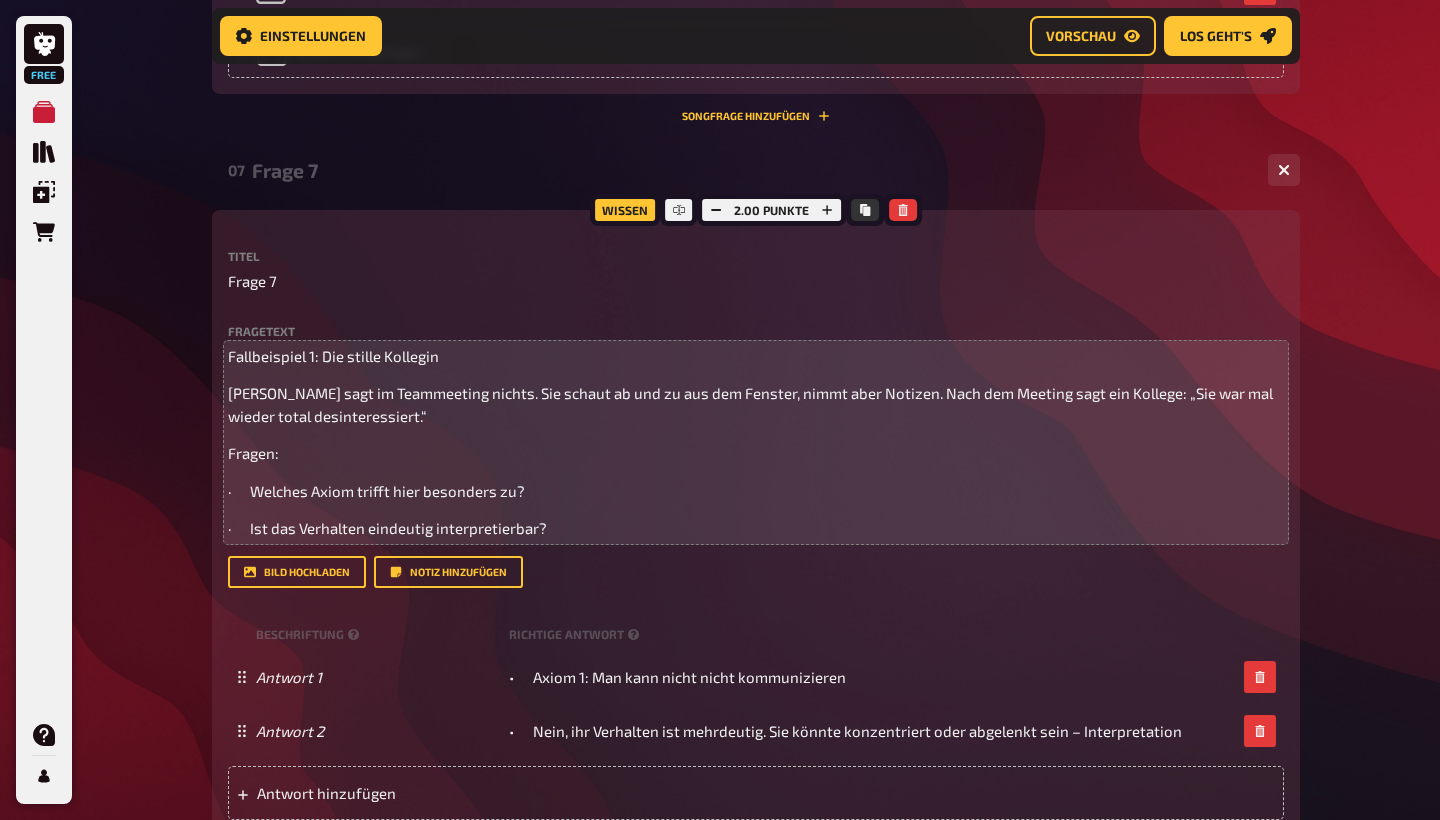 scroll, scrollTop: 3854, scrollLeft: 0, axis: vertical 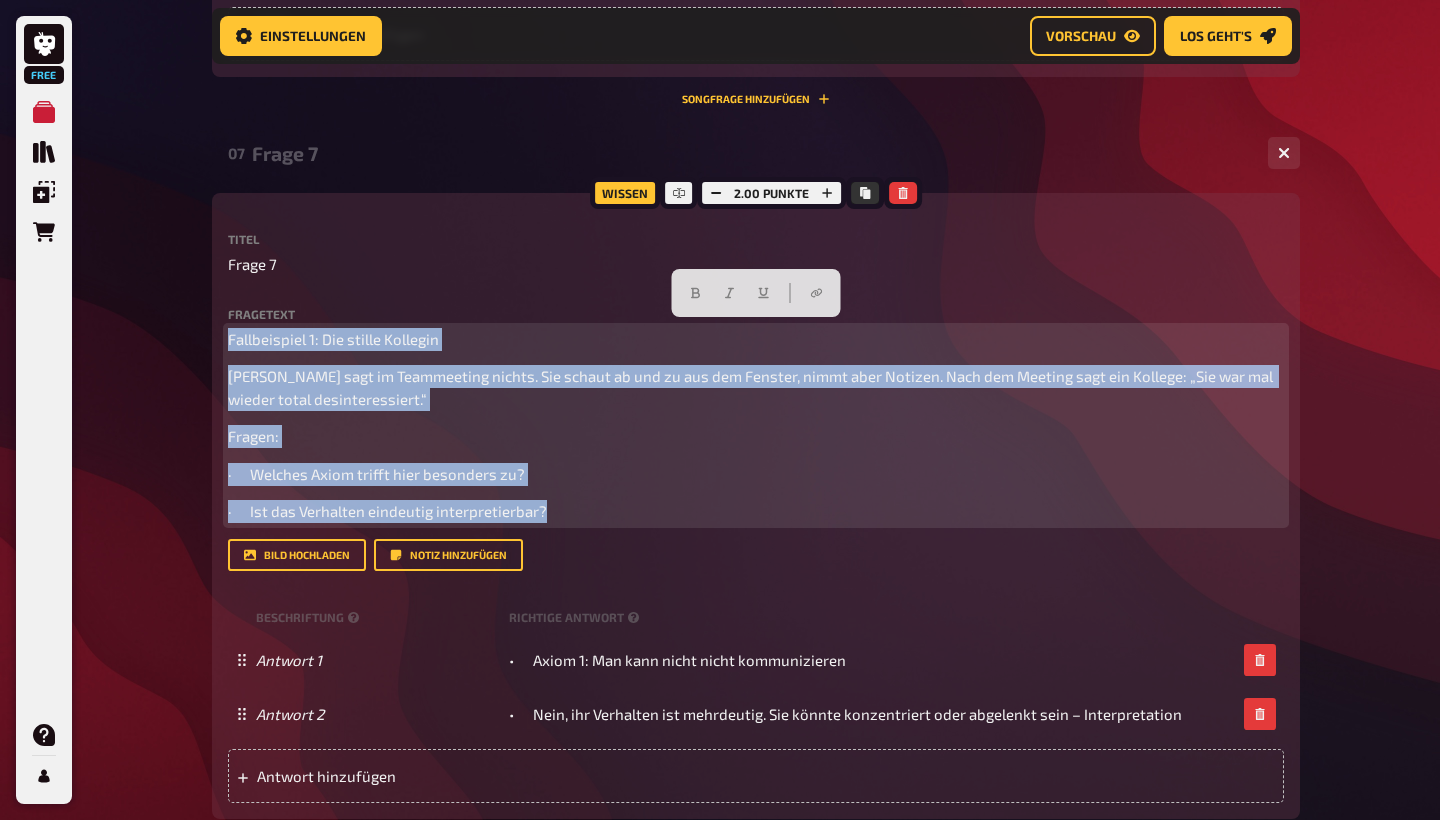drag, startPoint x: 228, startPoint y: 337, endPoint x: 553, endPoint y: 516, distance: 371.0337 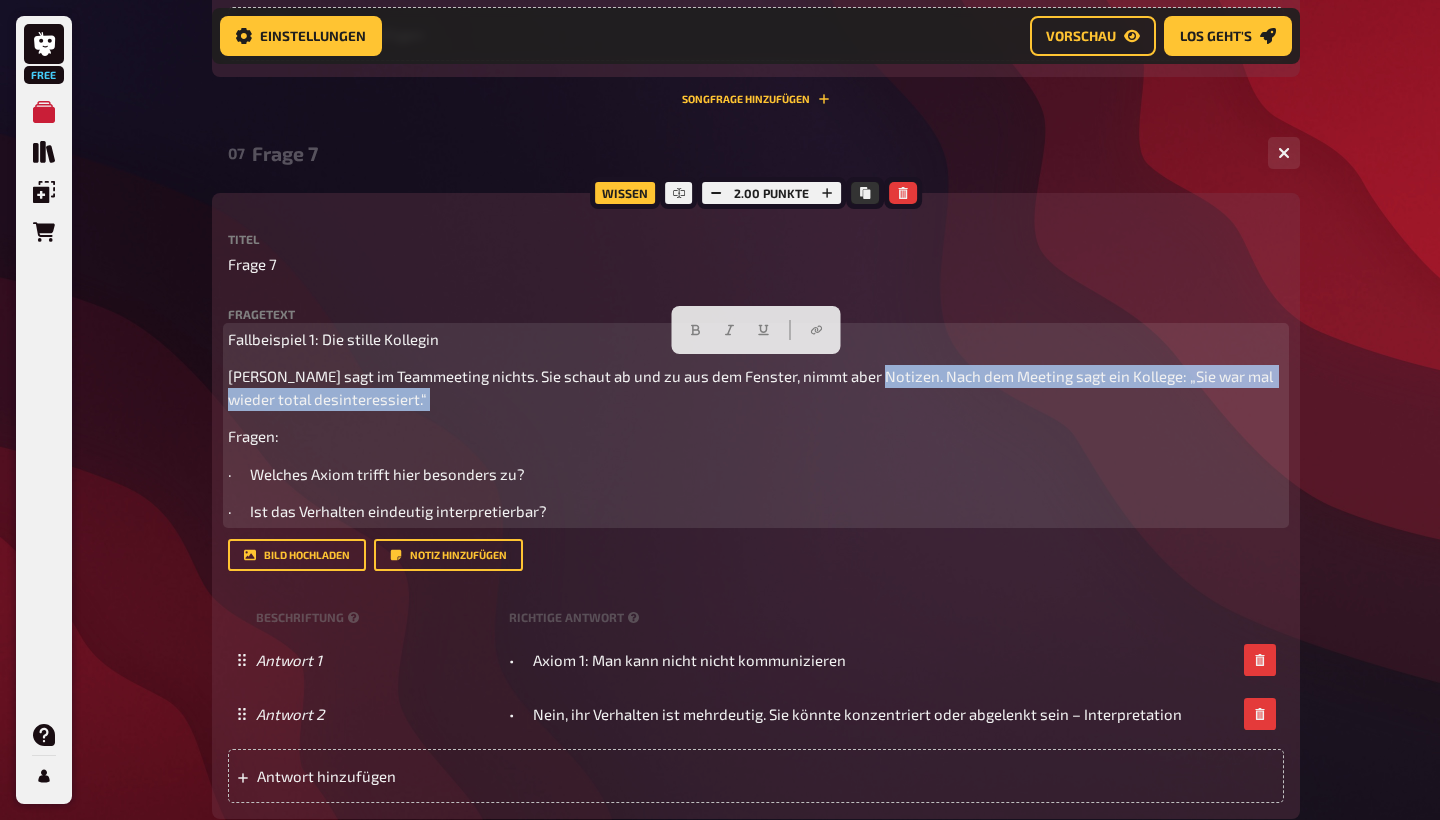 drag, startPoint x: 867, startPoint y: 363, endPoint x: 453, endPoint y: 412, distance: 416.88968 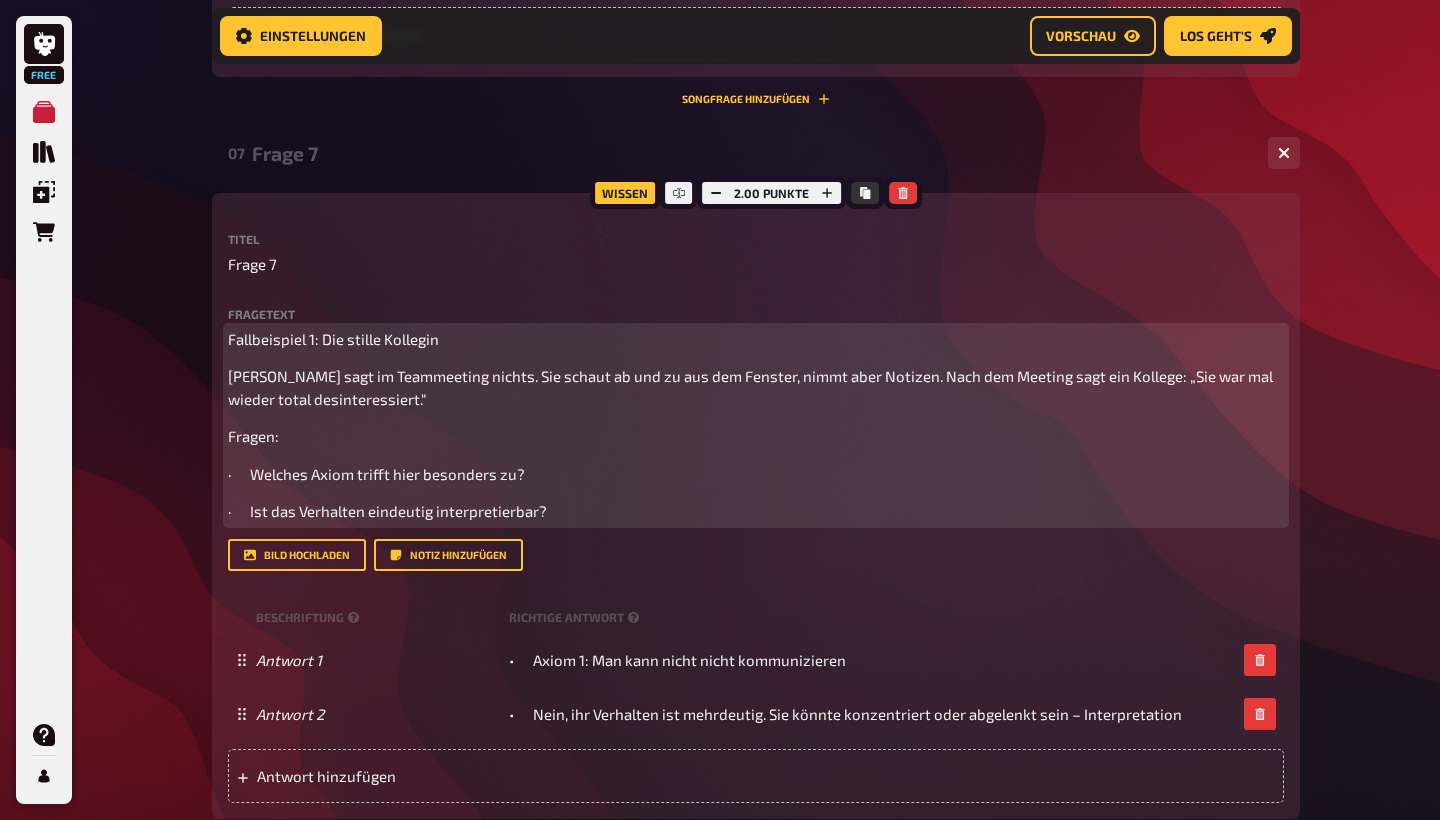 click on "Mara sagt im Teammeeting nichts. Sie schaut ab und zu aus dem Fenster, nimmt aber Notizen. Nach dem Meeting sagt ein Kollege: „Sie war mal wieder total desinteressiert.“" at bounding box center [752, 387] 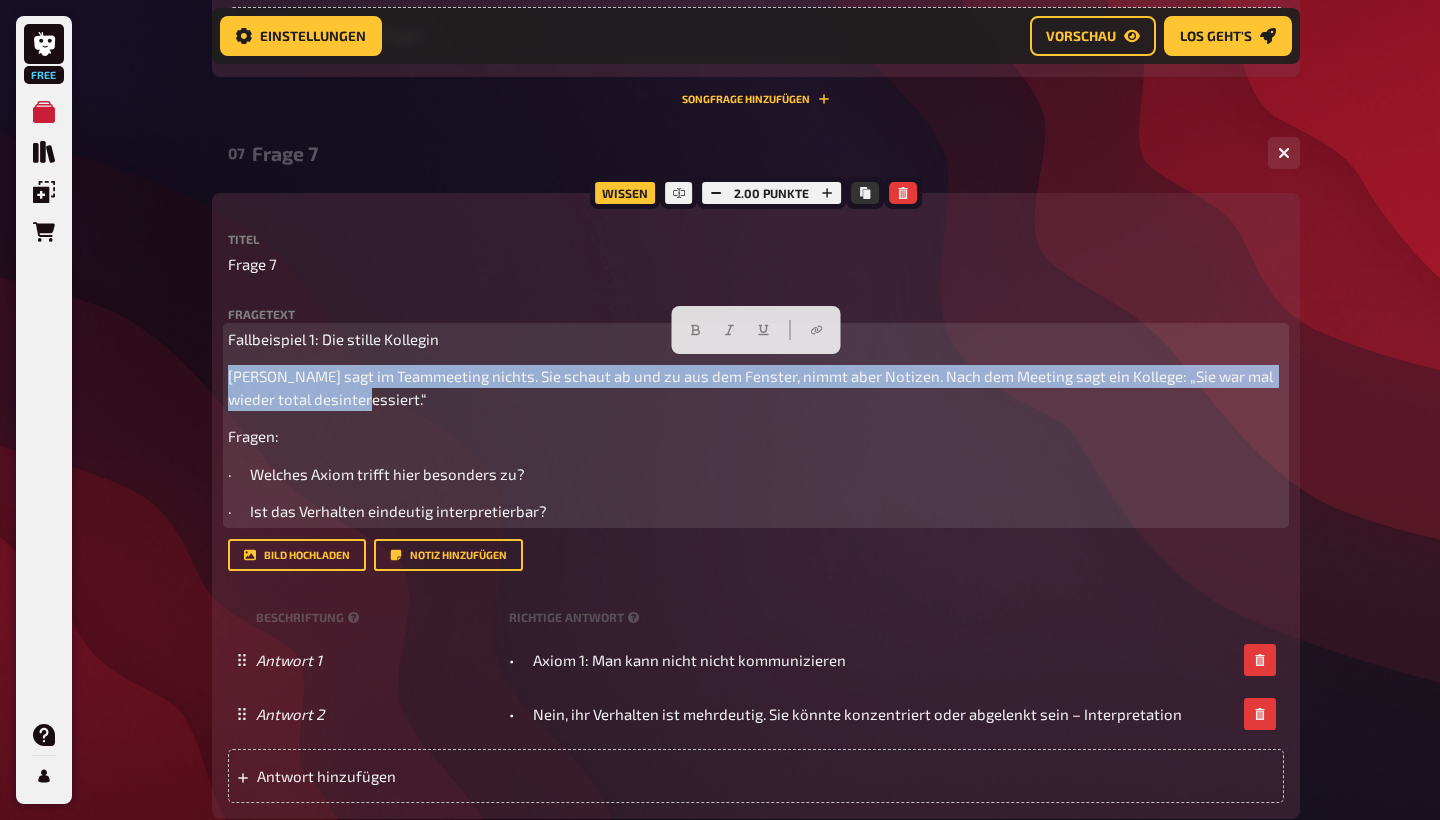 drag, startPoint x: 231, startPoint y: 357, endPoint x: 338, endPoint y: 381, distance: 109.65856 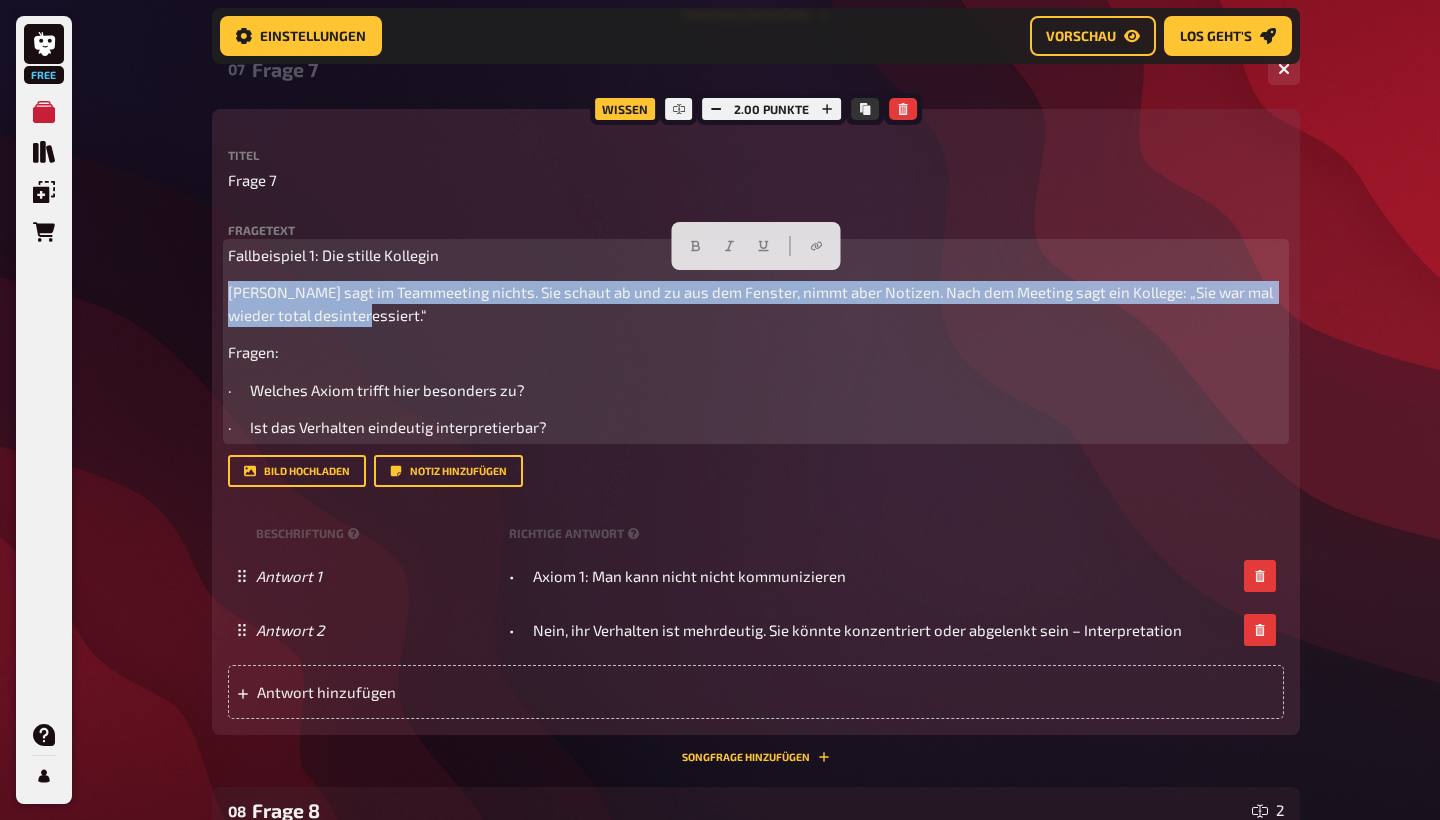 scroll, scrollTop: 3942, scrollLeft: 0, axis: vertical 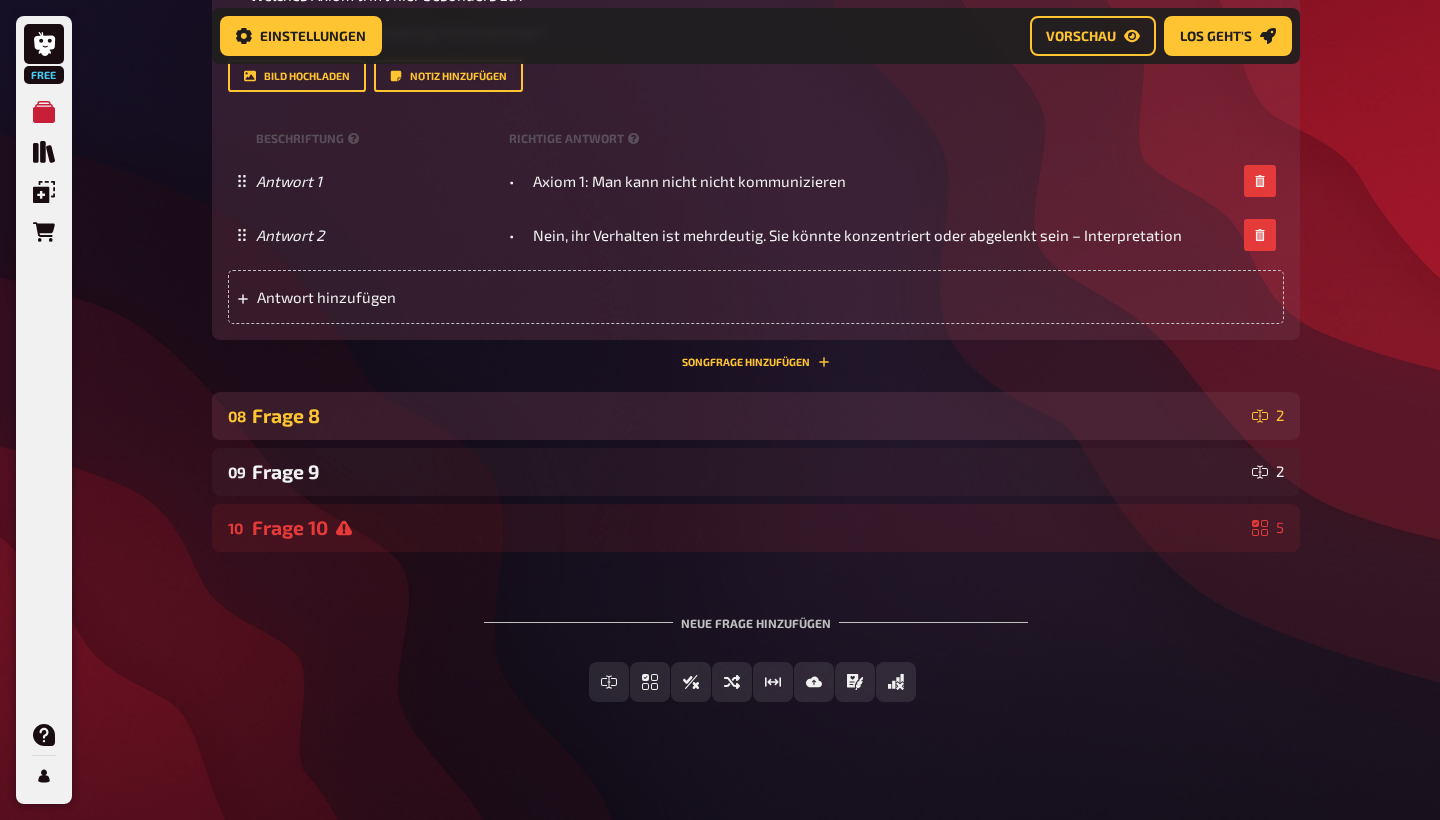 click on "Frage 8" at bounding box center (748, 415) 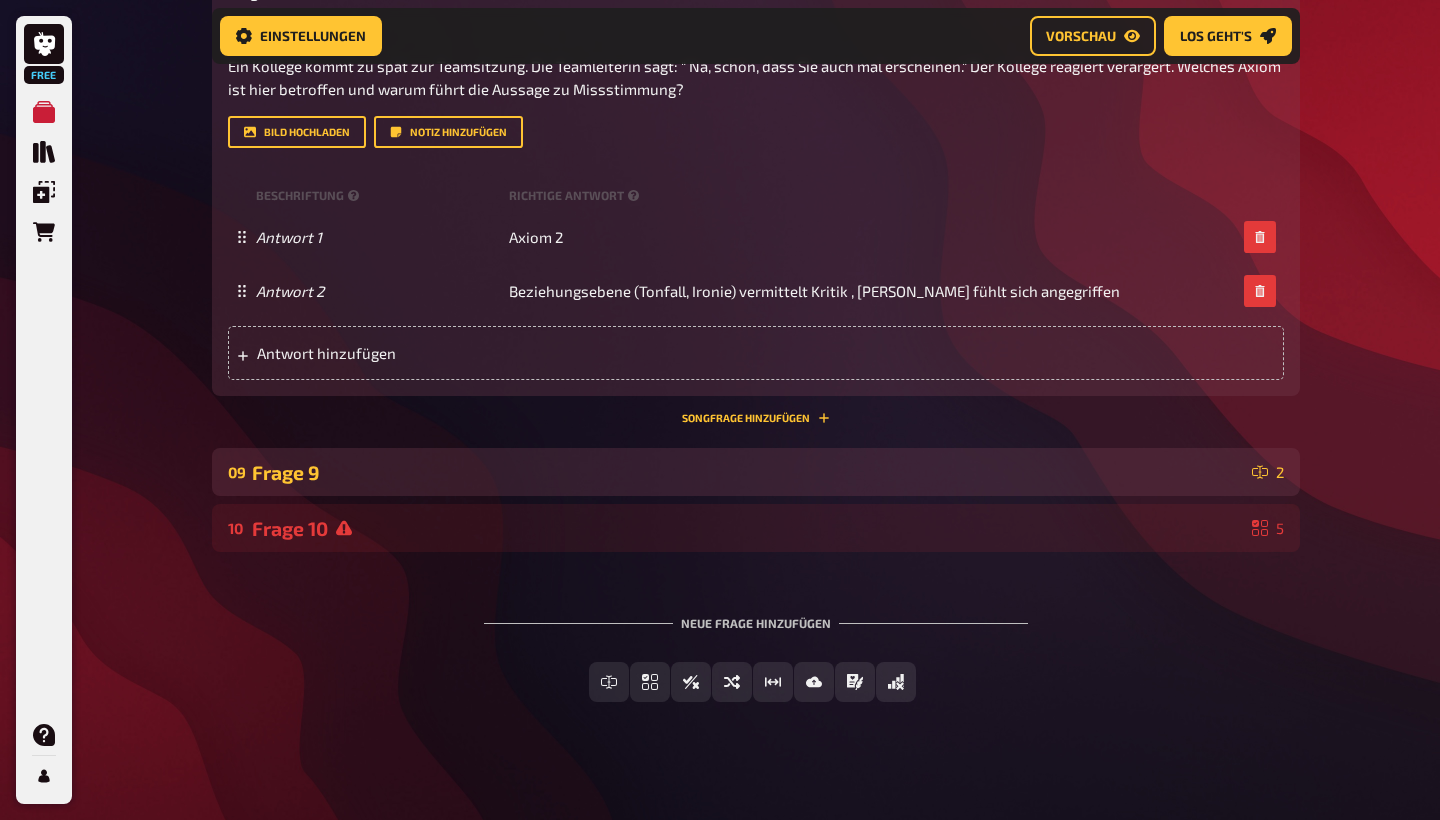 scroll, scrollTop: 4867, scrollLeft: 0, axis: vertical 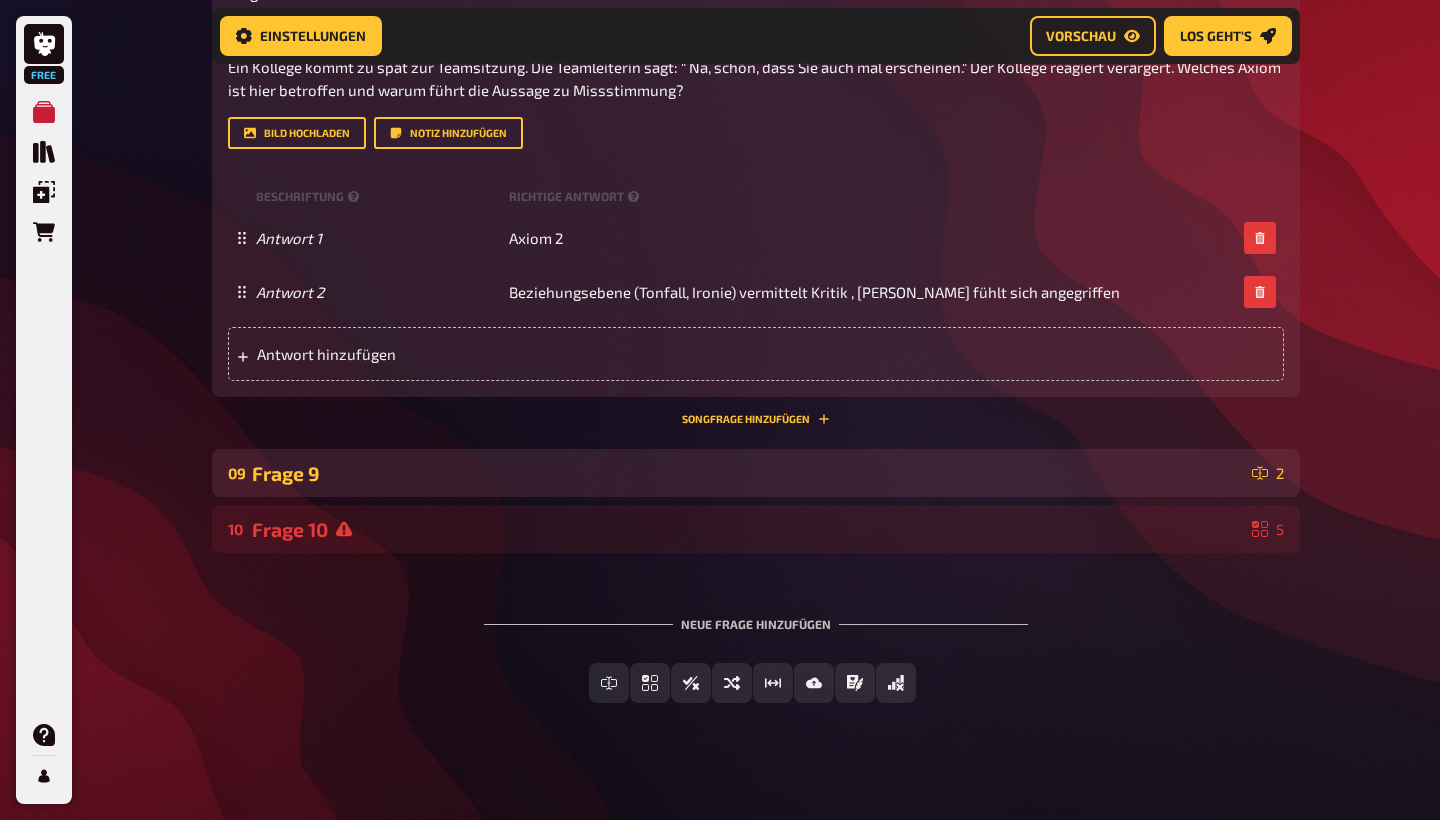 click on "Frage 9" at bounding box center [748, 473] 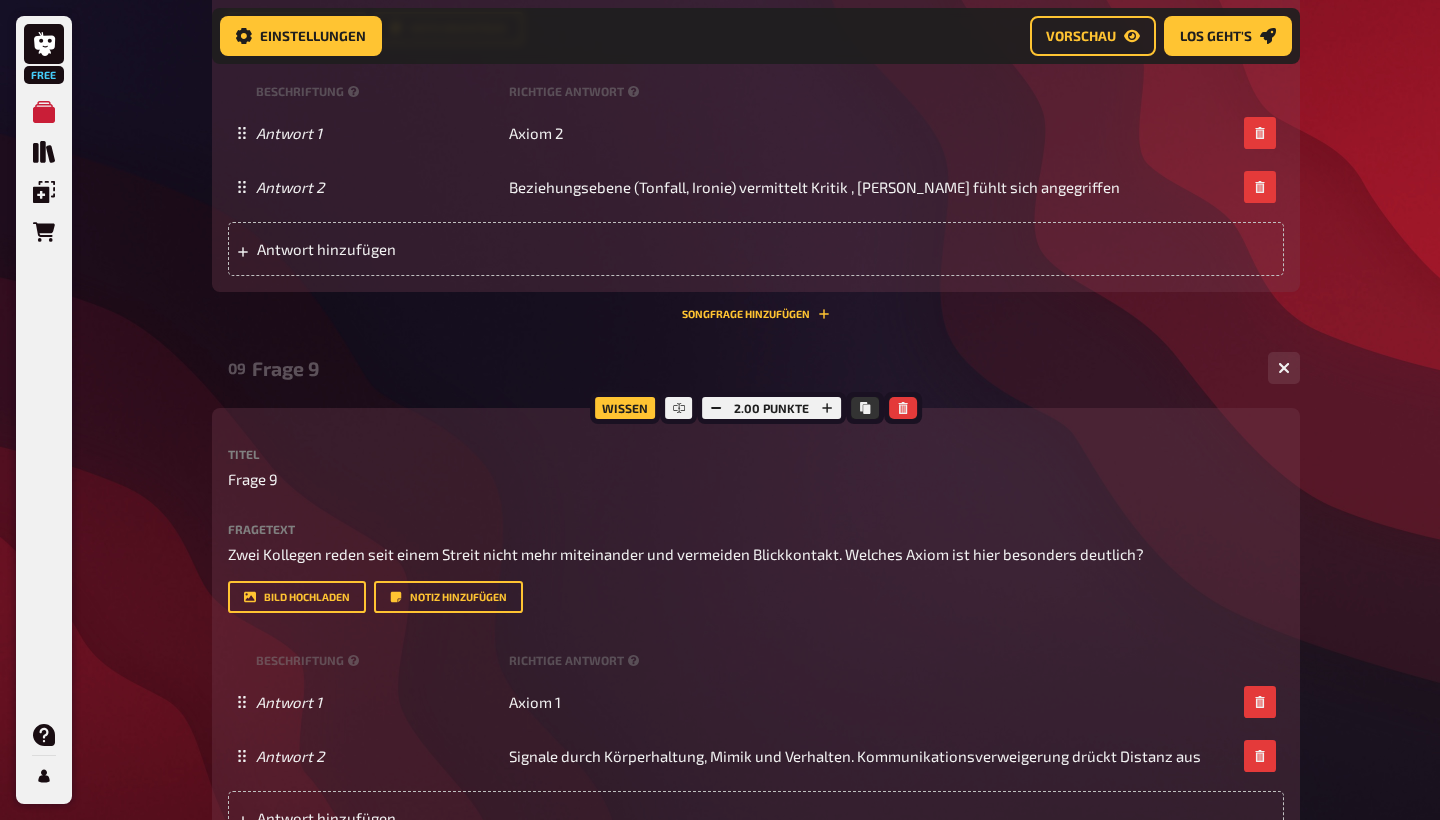 scroll, scrollTop: 5136, scrollLeft: 0, axis: vertical 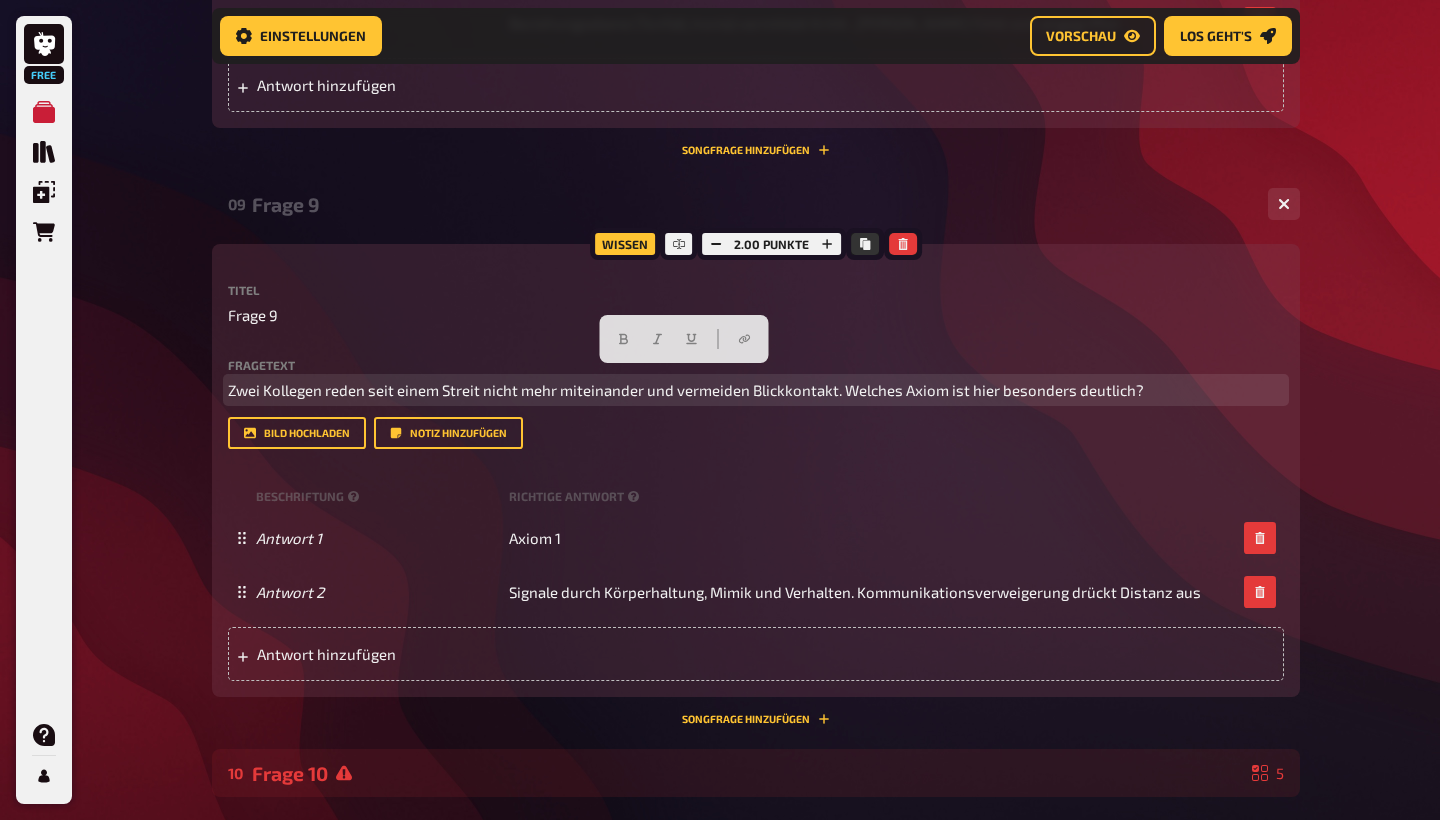drag, startPoint x: 228, startPoint y: 382, endPoint x: 1057, endPoint y: 391, distance: 829.0488 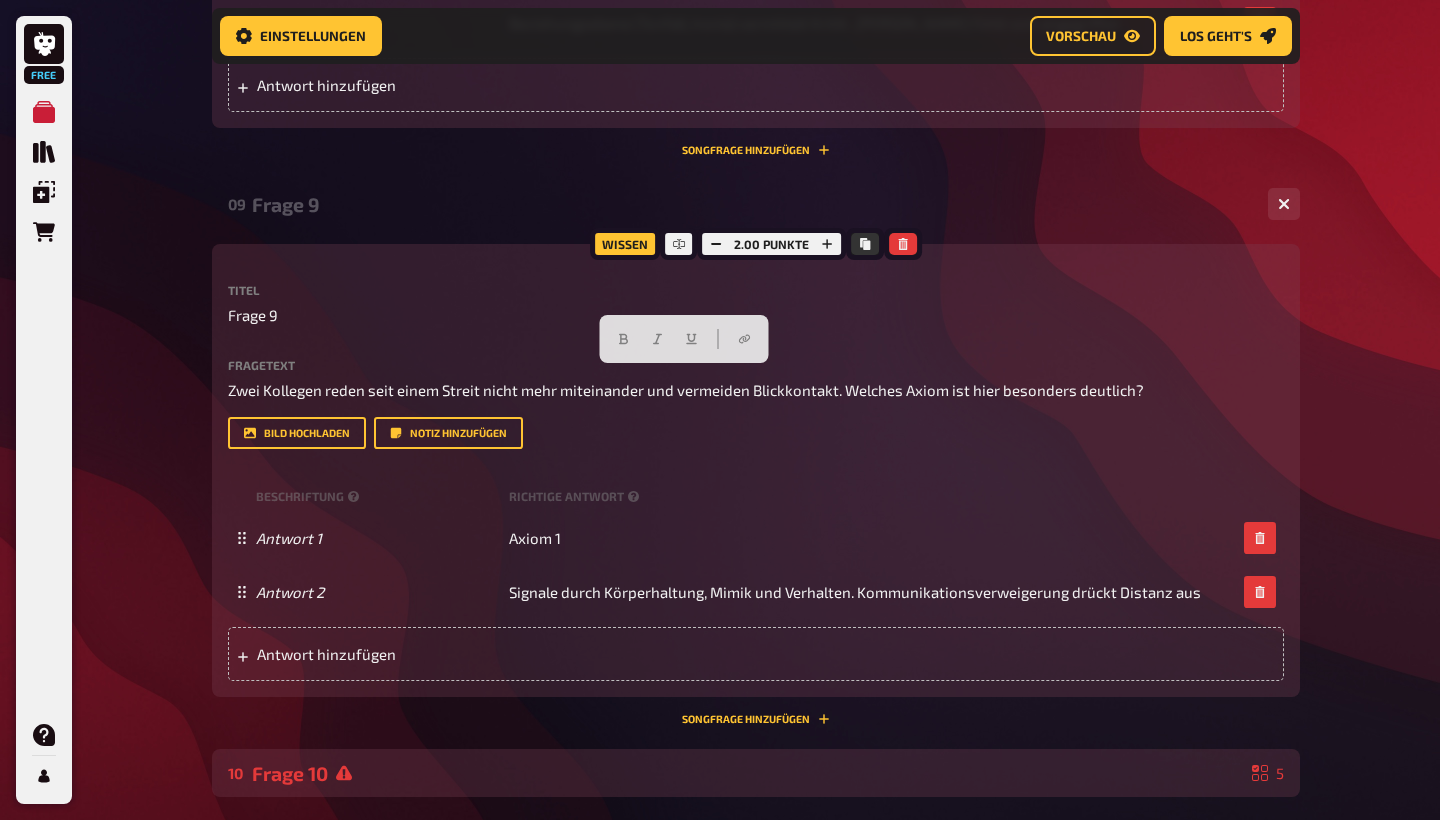 click on "Frage 10" at bounding box center (748, 773) 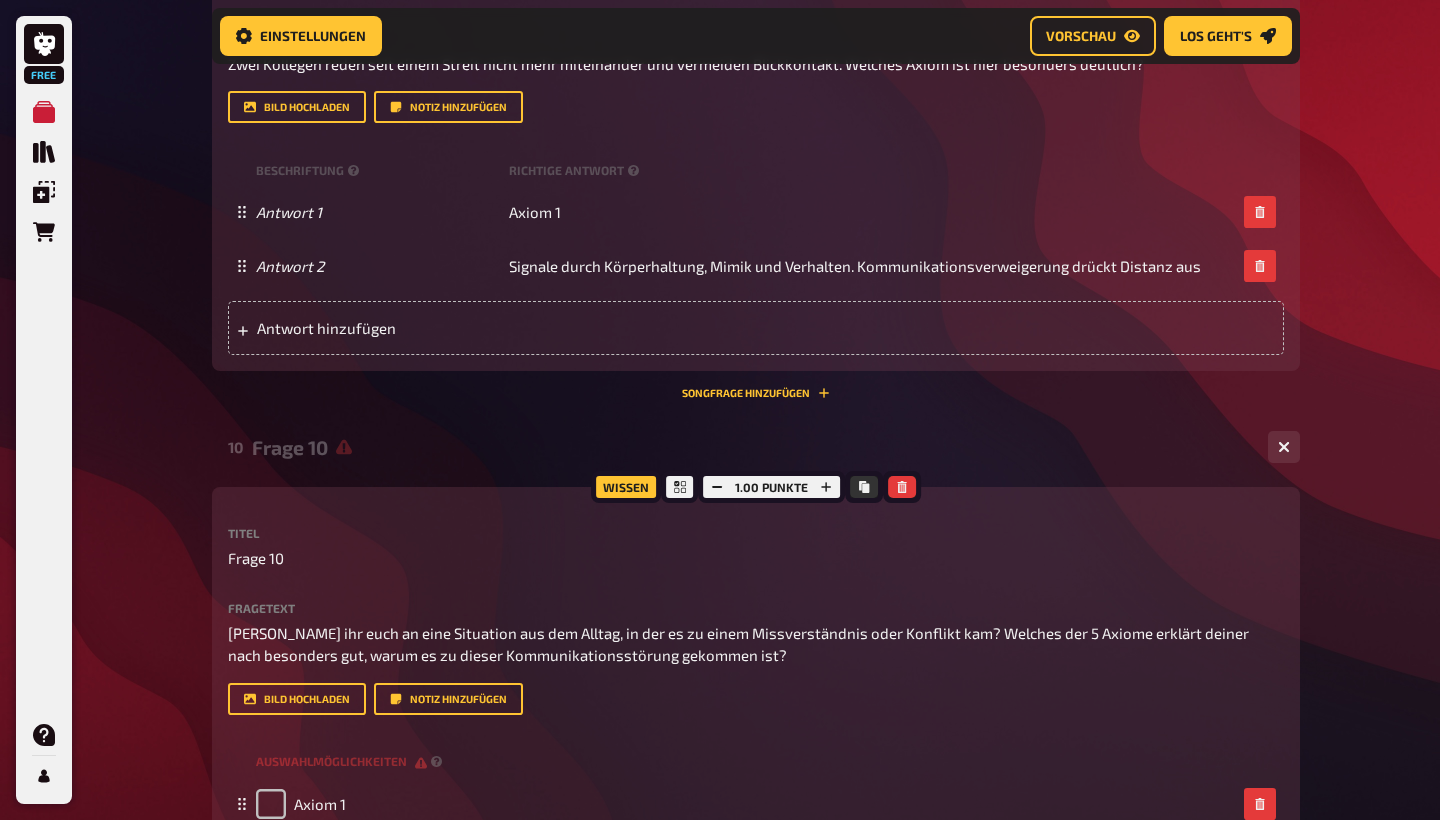 scroll, scrollTop: 5662, scrollLeft: 0, axis: vertical 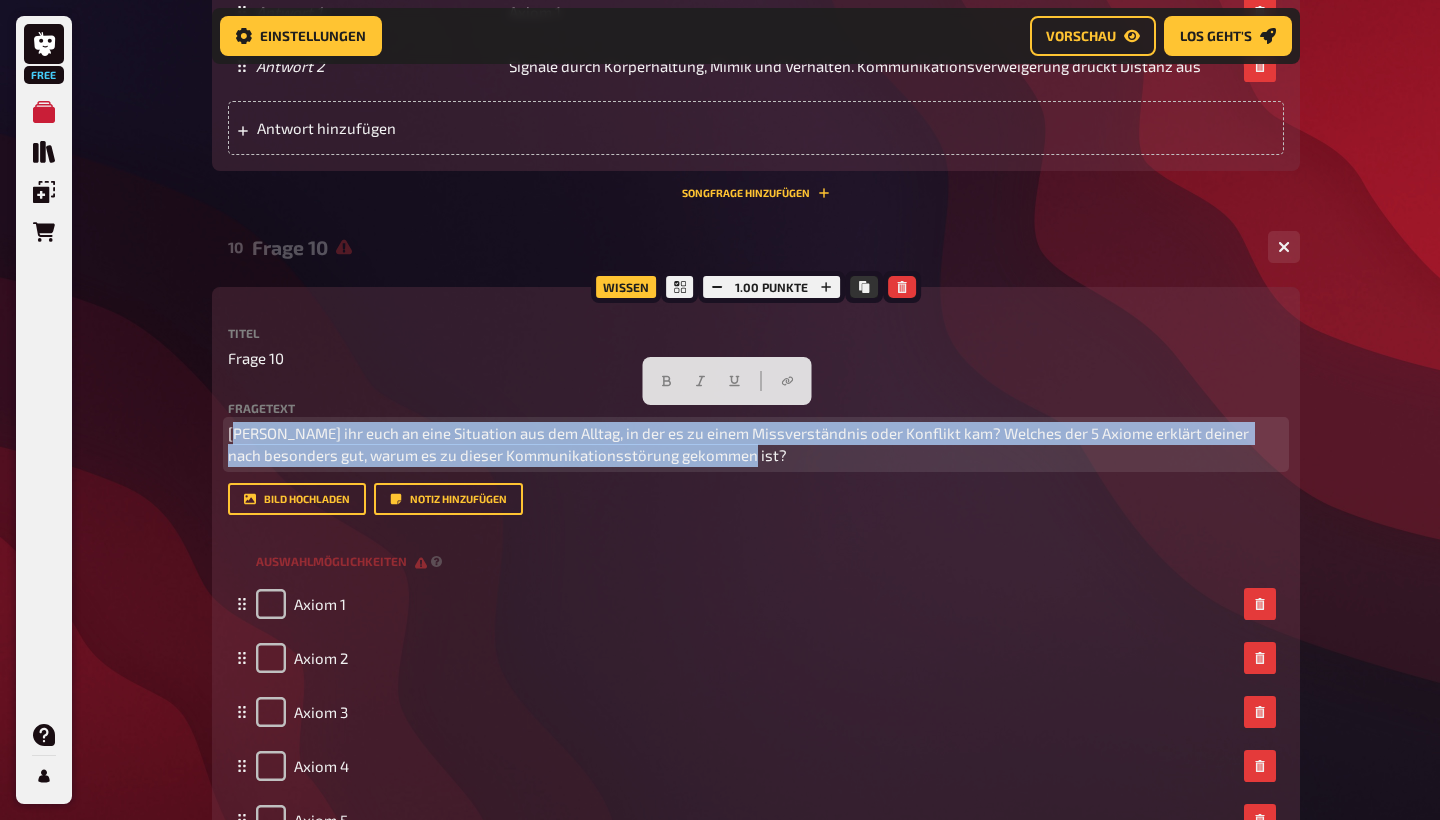drag, startPoint x: 237, startPoint y: 423, endPoint x: 774, endPoint y: 442, distance: 537.336 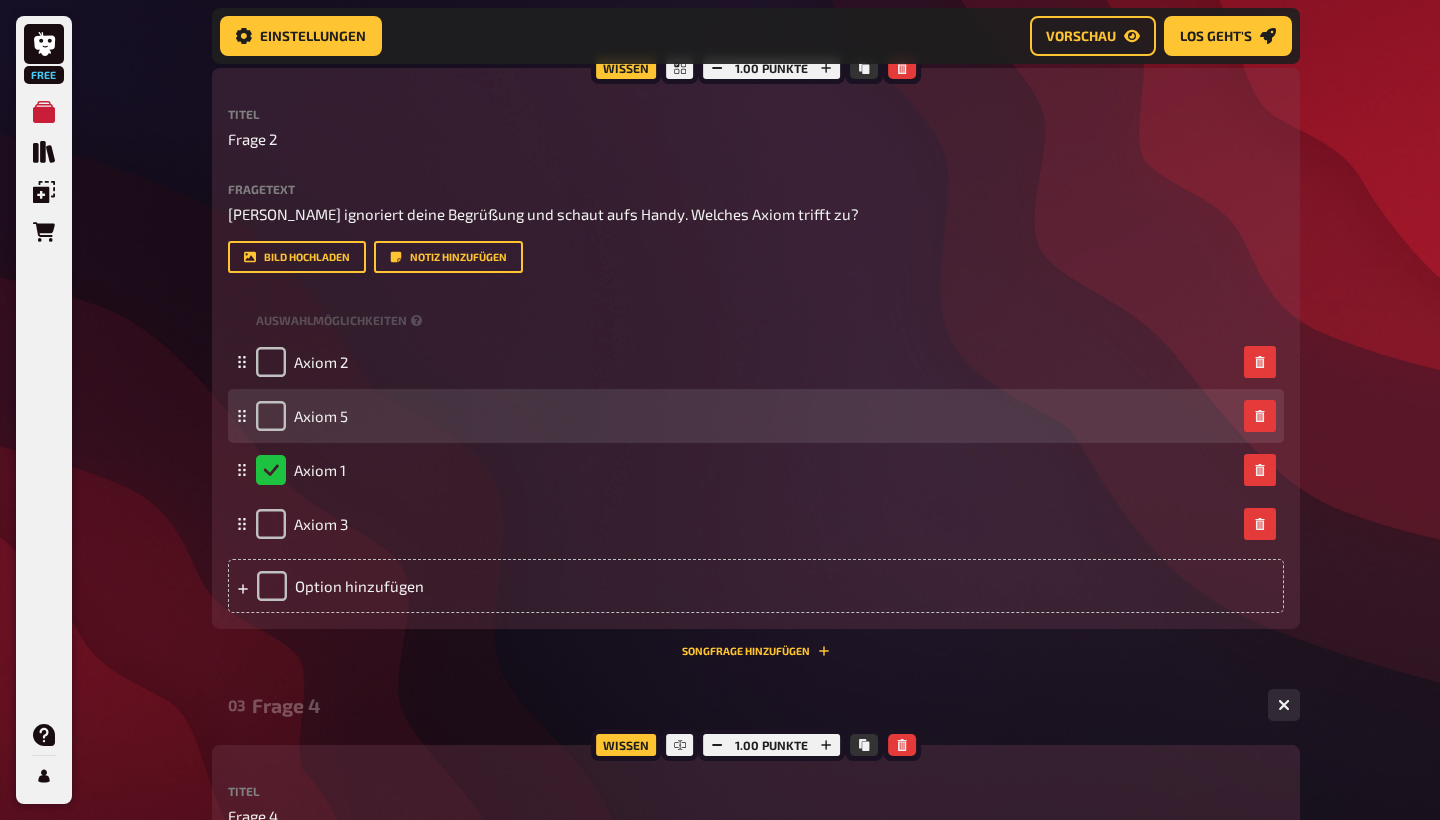 scroll, scrollTop: 1079, scrollLeft: 0, axis: vertical 